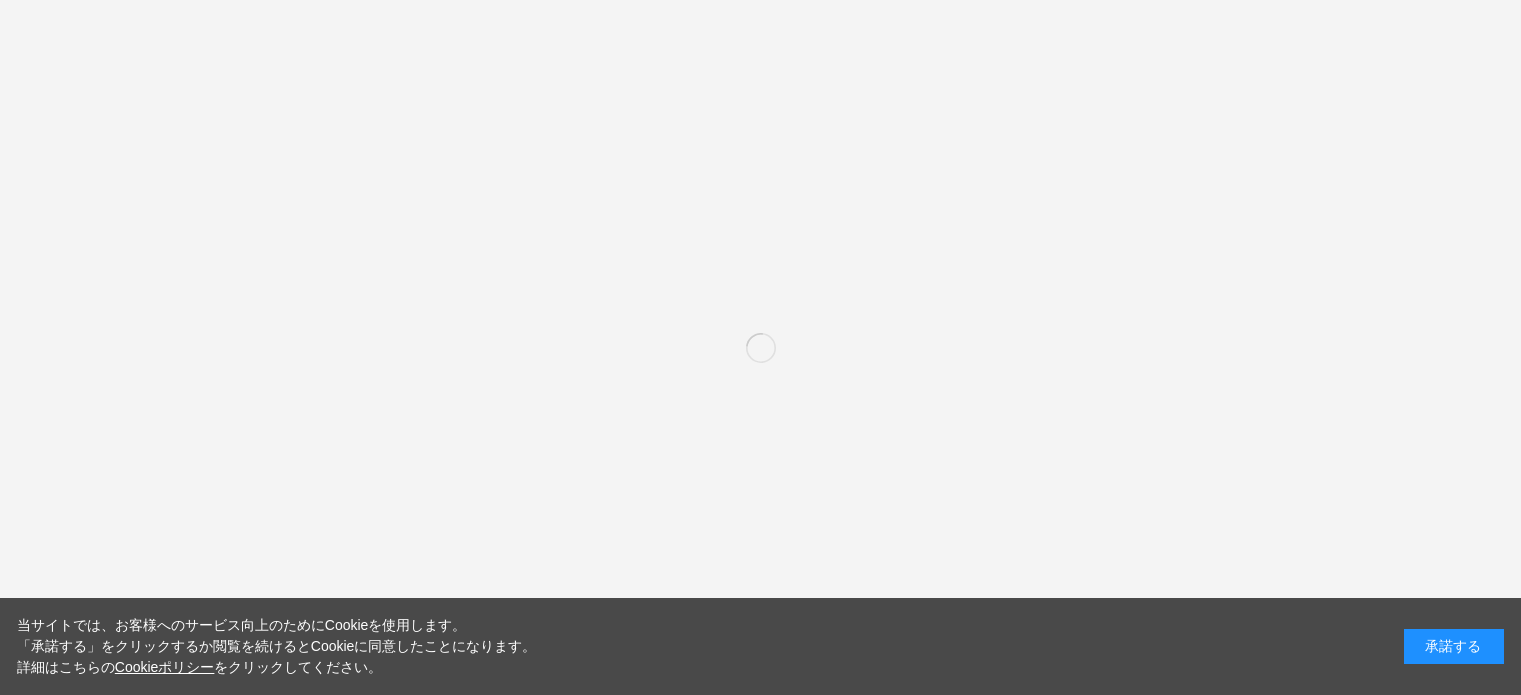 scroll, scrollTop: 0, scrollLeft: 0, axis: both 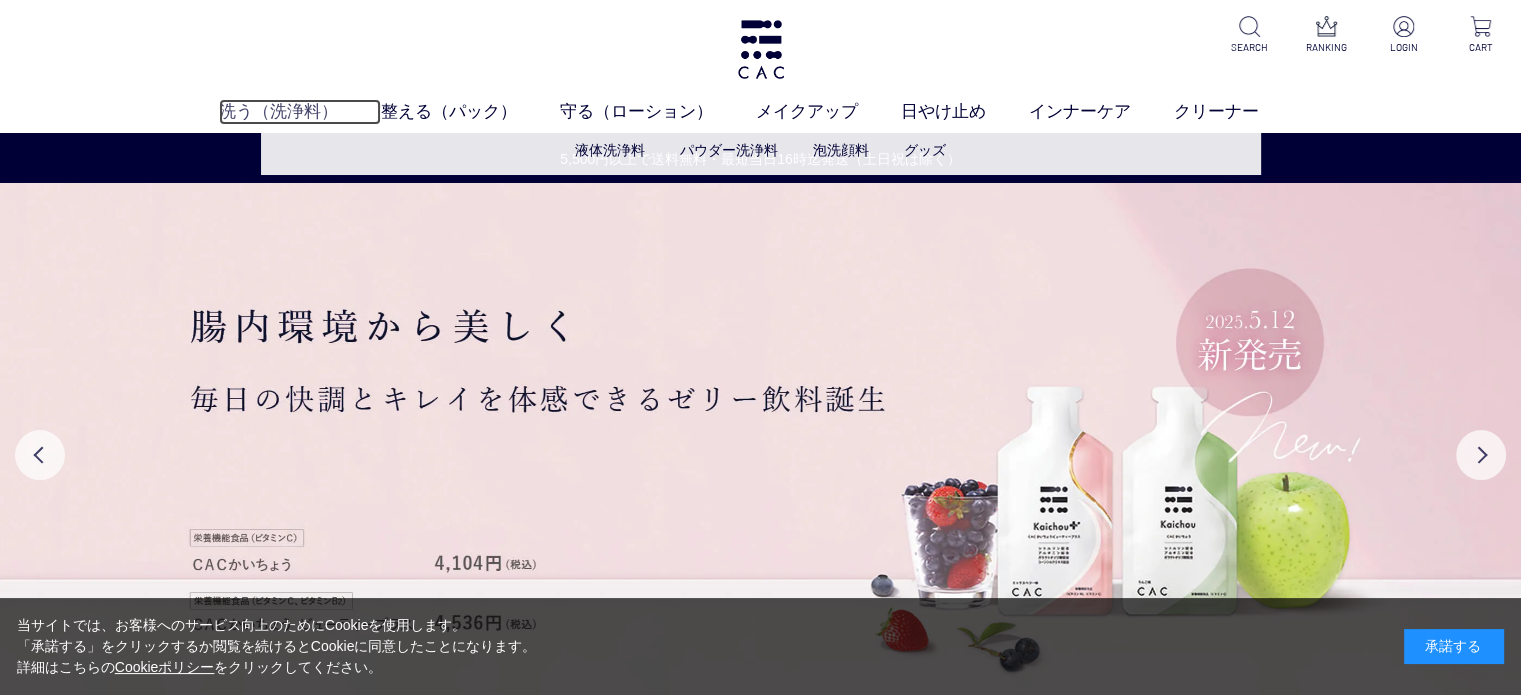 click on "洗う（洗浄料）" at bounding box center (300, 112) 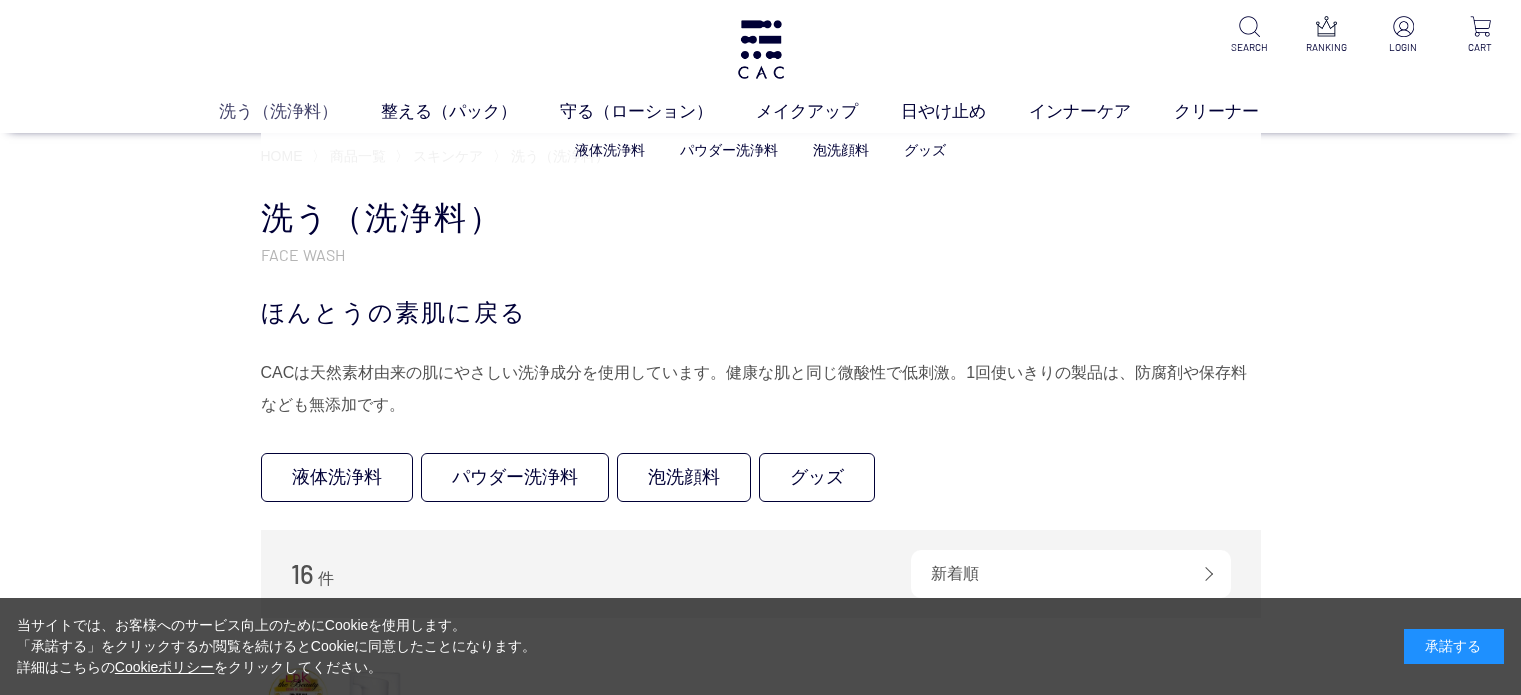 scroll, scrollTop: 0, scrollLeft: 0, axis: both 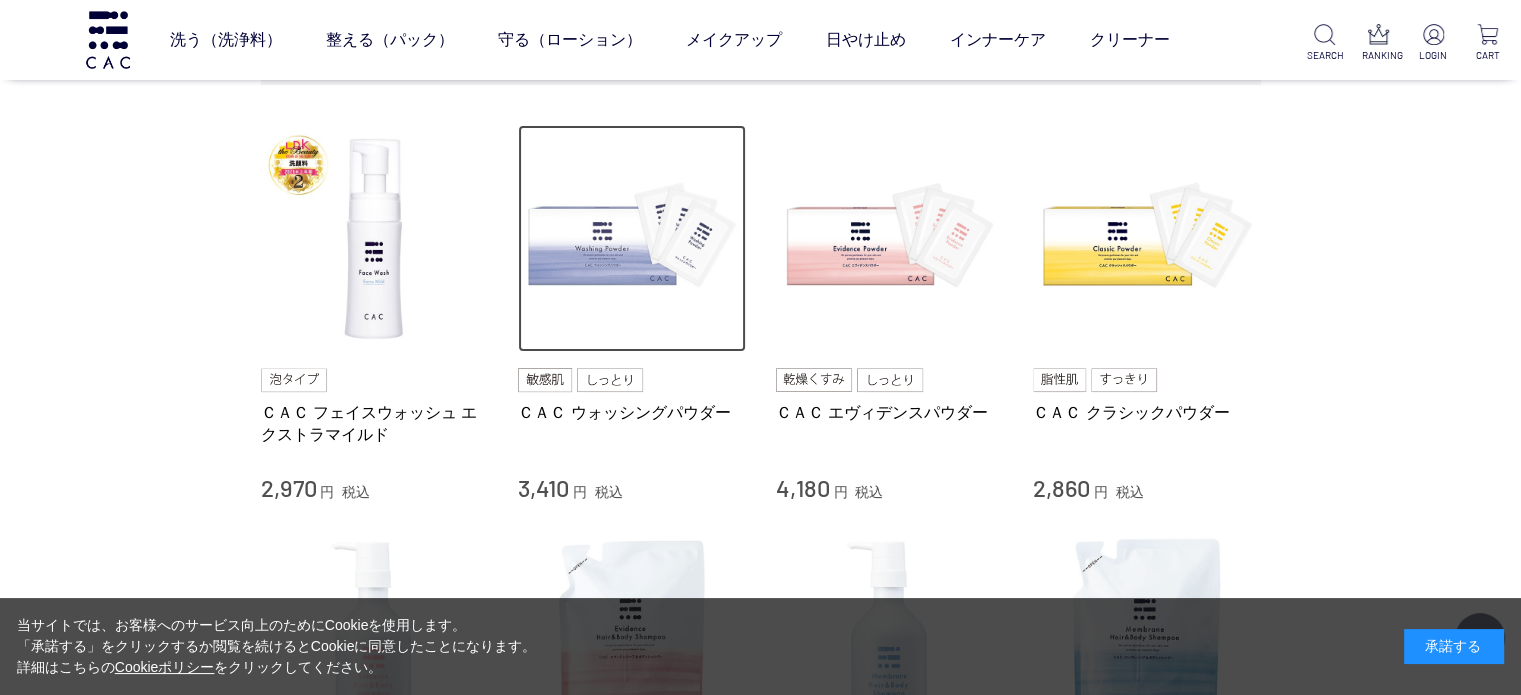 click at bounding box center (632, 239) 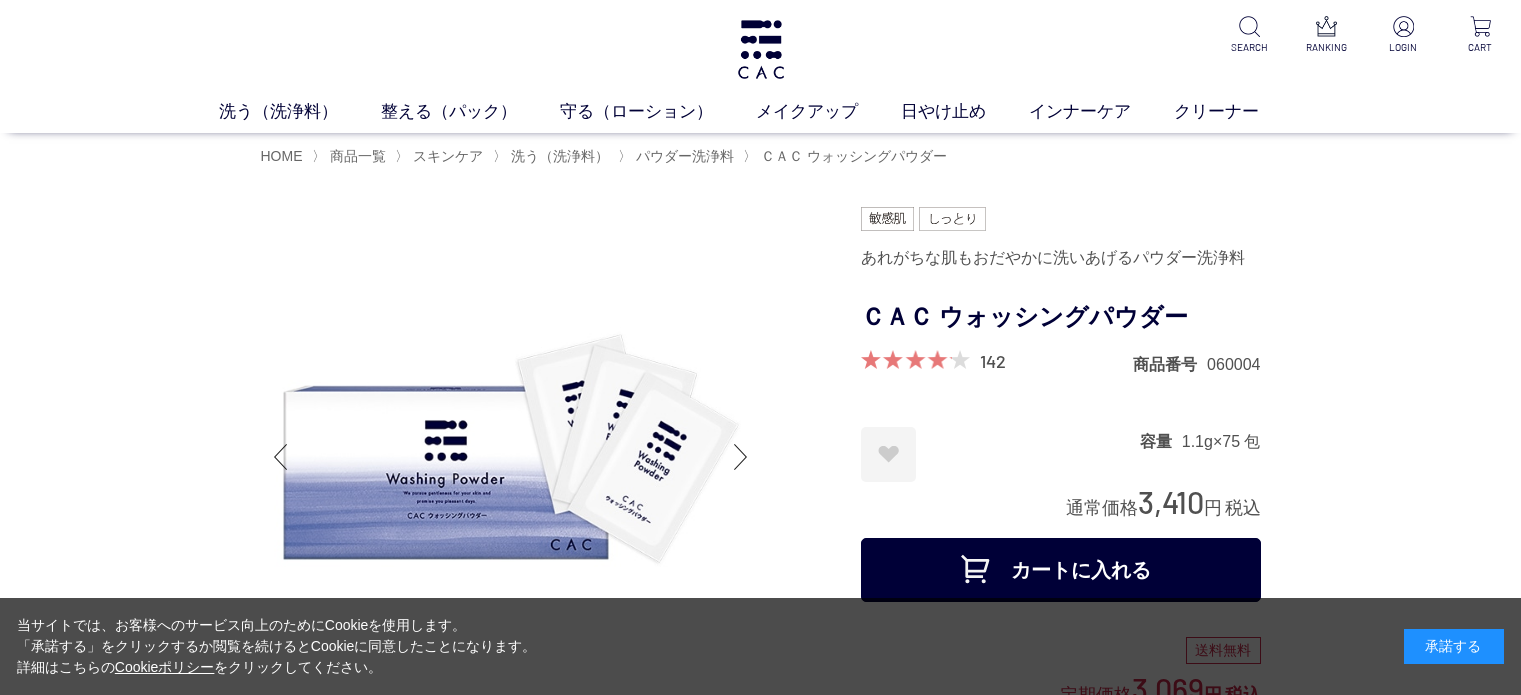 scroll, scrollTop: 0, scrollLeft: 0, axis: both 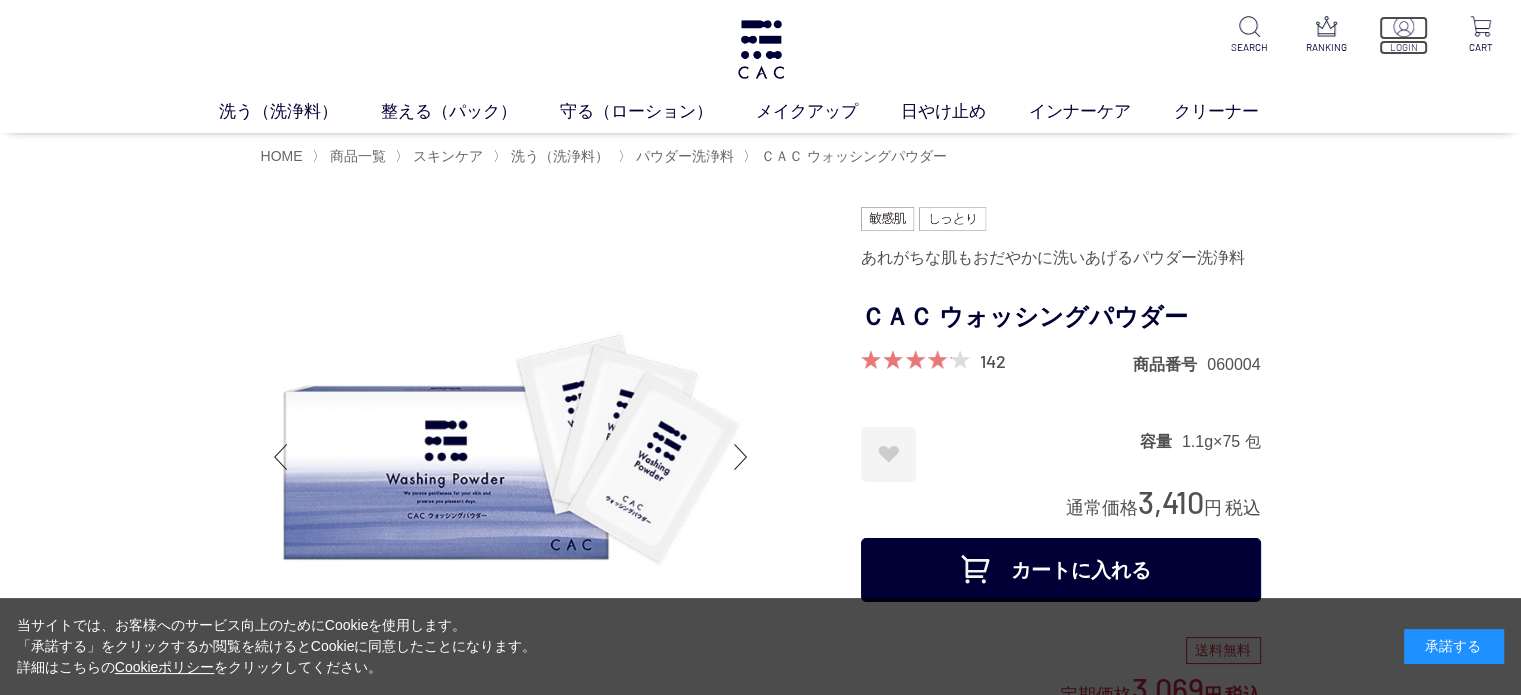 click on "LOGIN" at bounding box center [1403, 47] 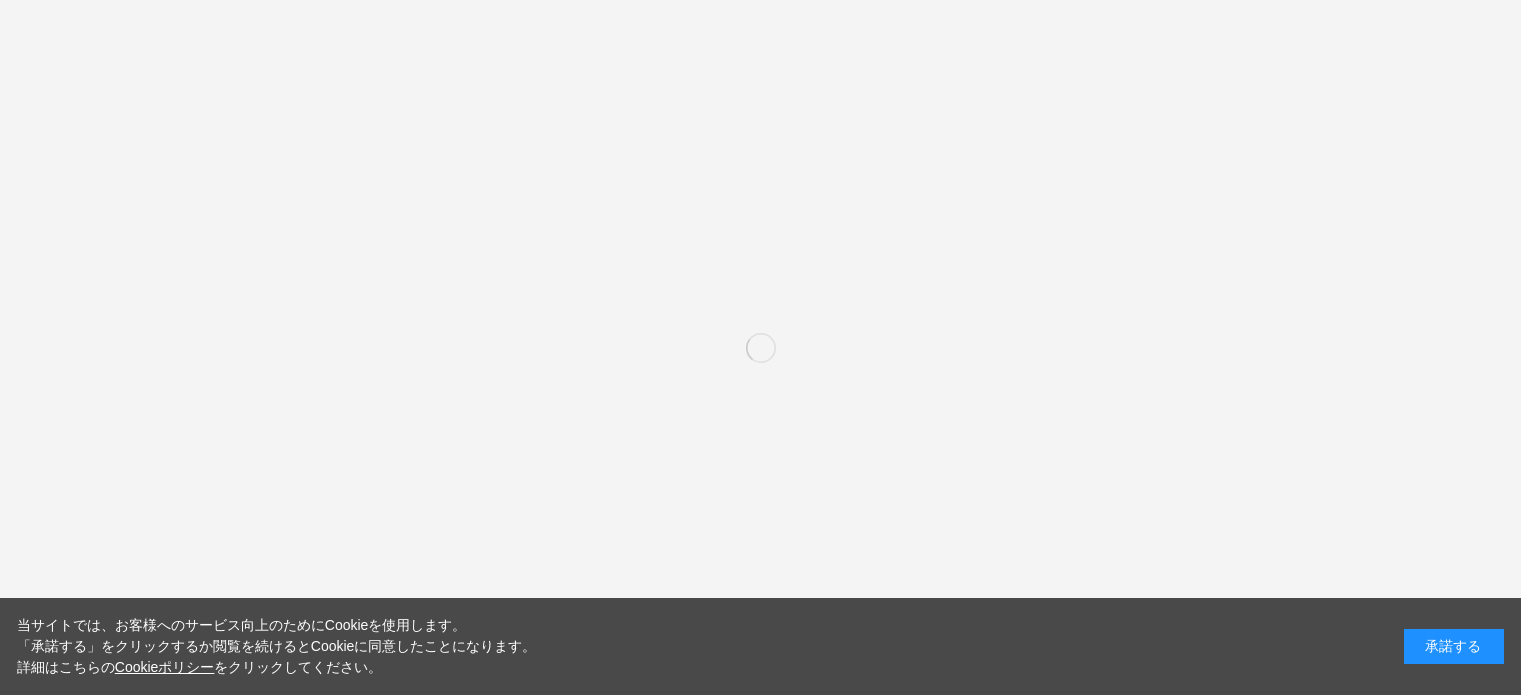 scroll, scrollTop: 0, scrollLeft: 0, axis: both 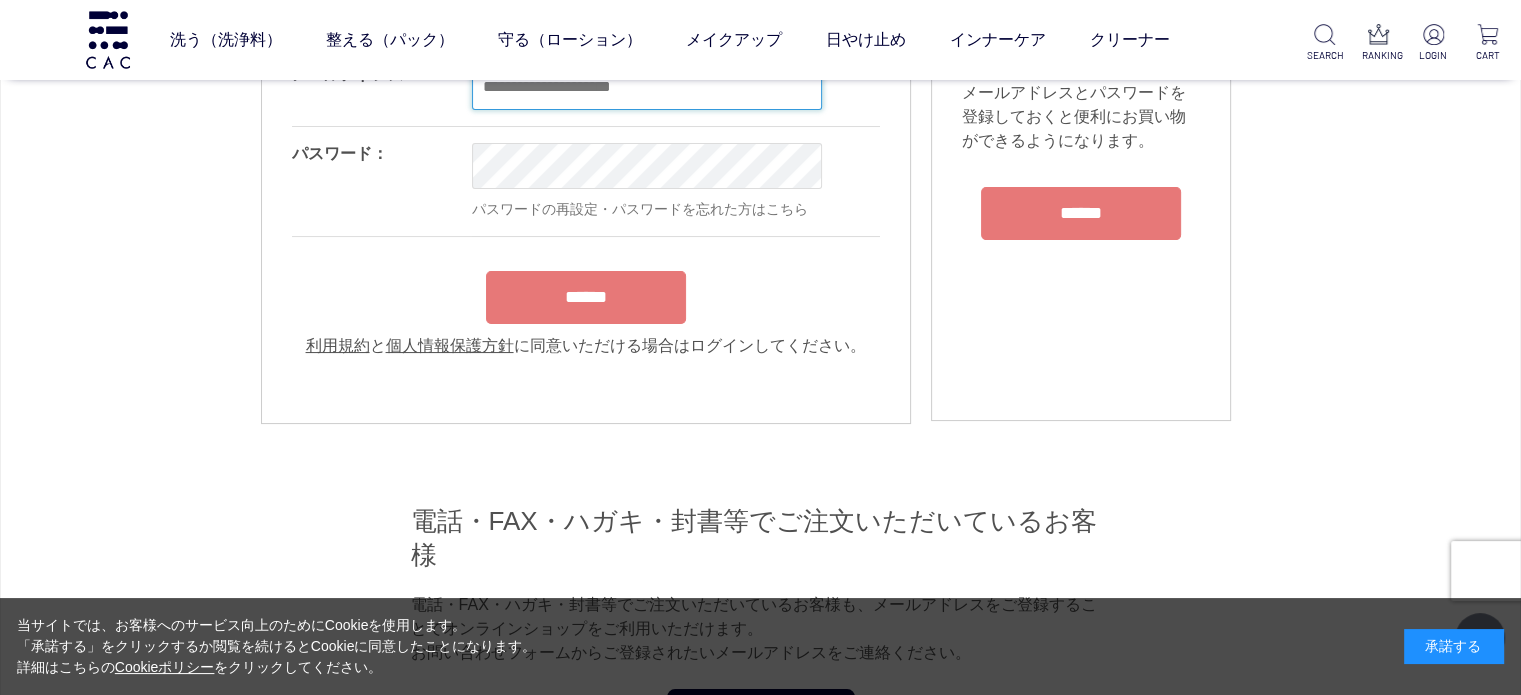 type on "**********" 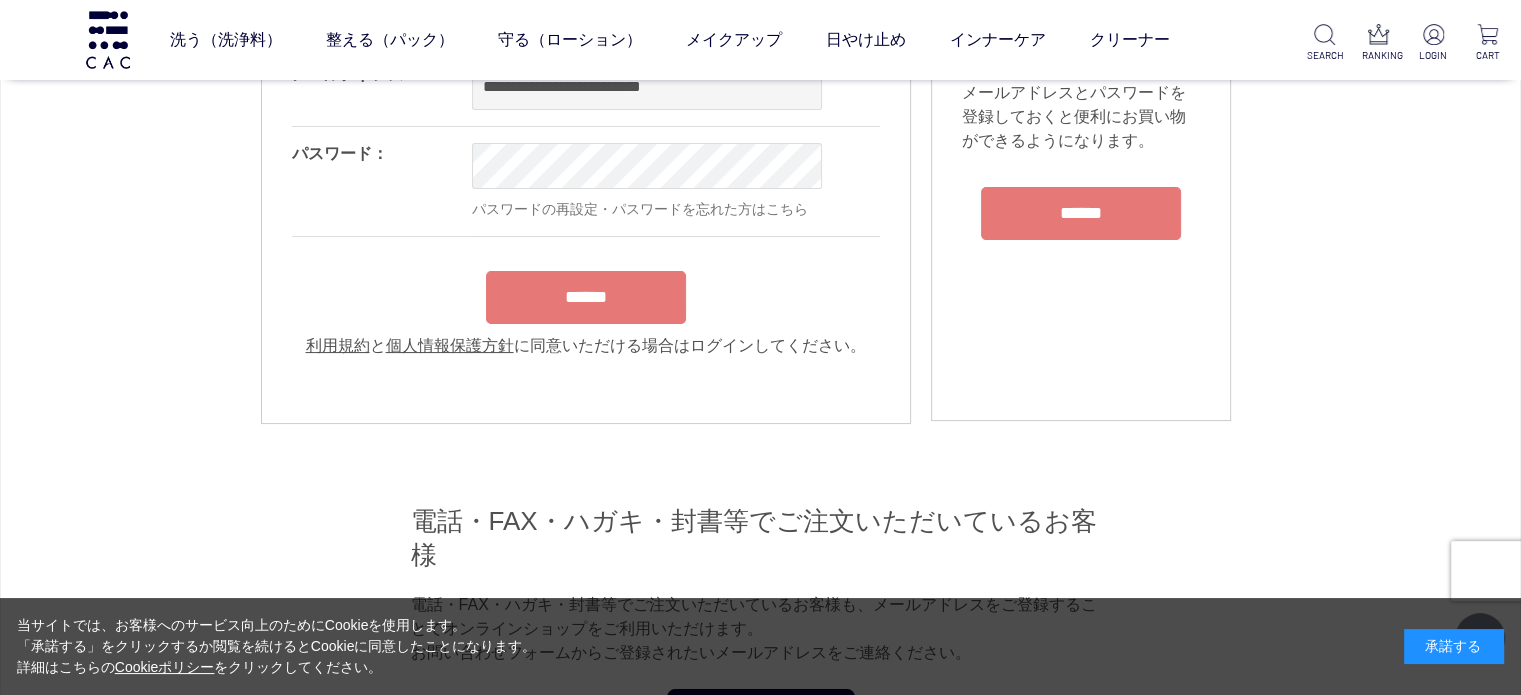 click on "**********" at bounding box center [586, 203] 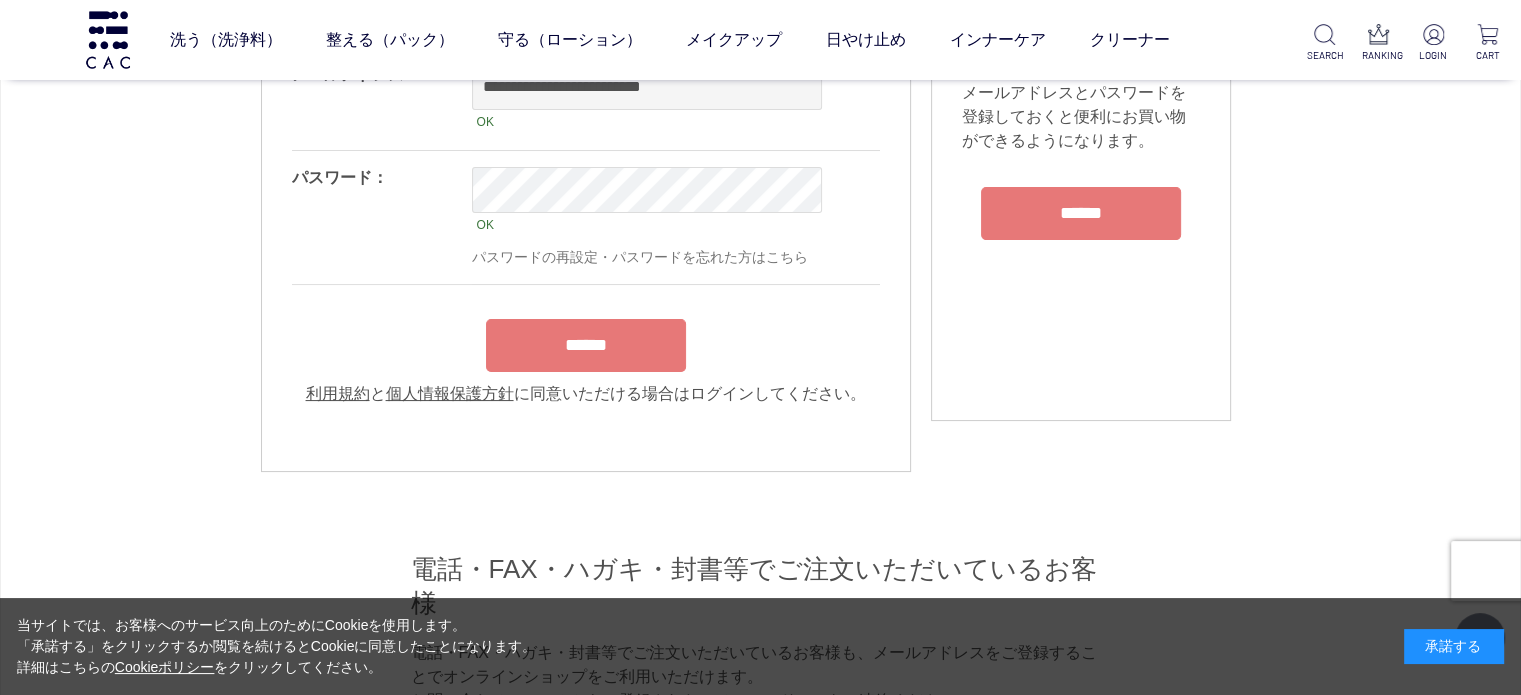 click on "******" at bounding box center [586, 345] 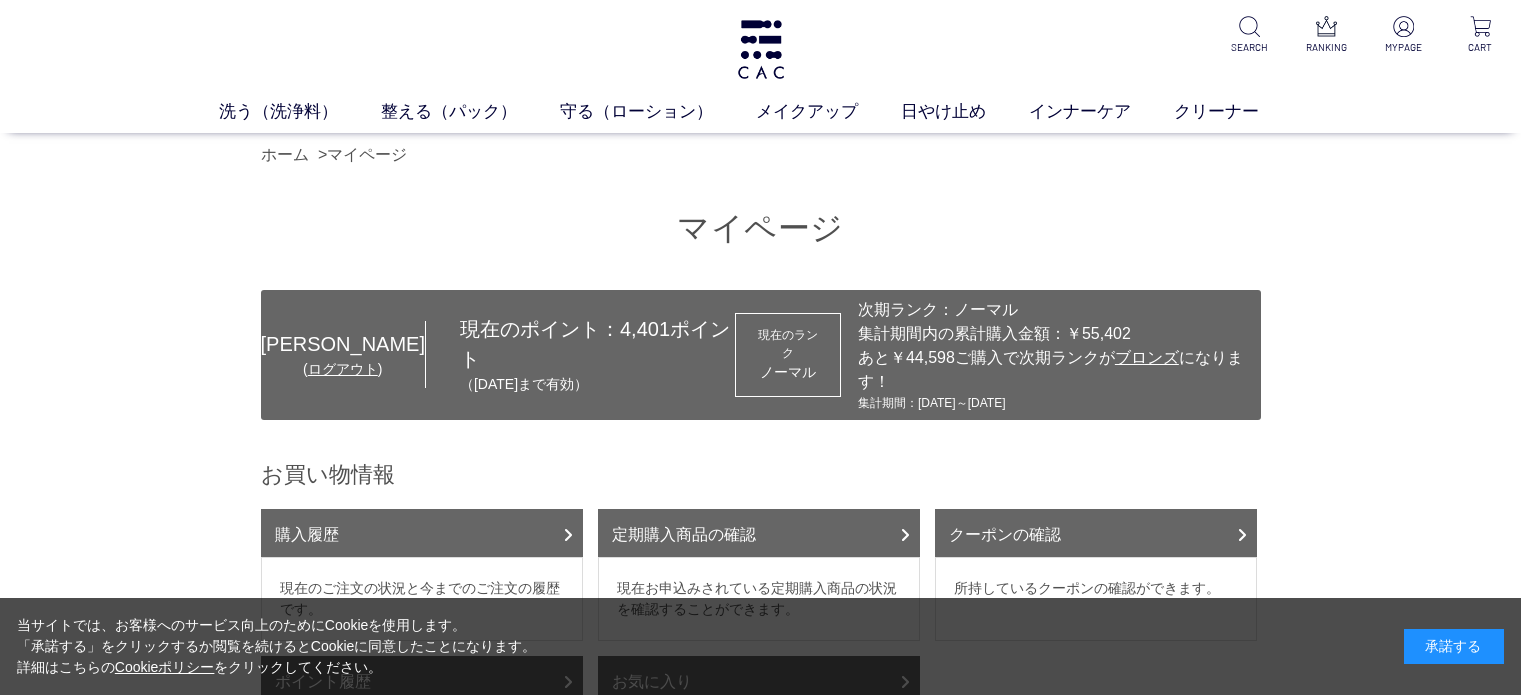 scroll, scrollTop: 0, scrollLeft: 0, axis: both 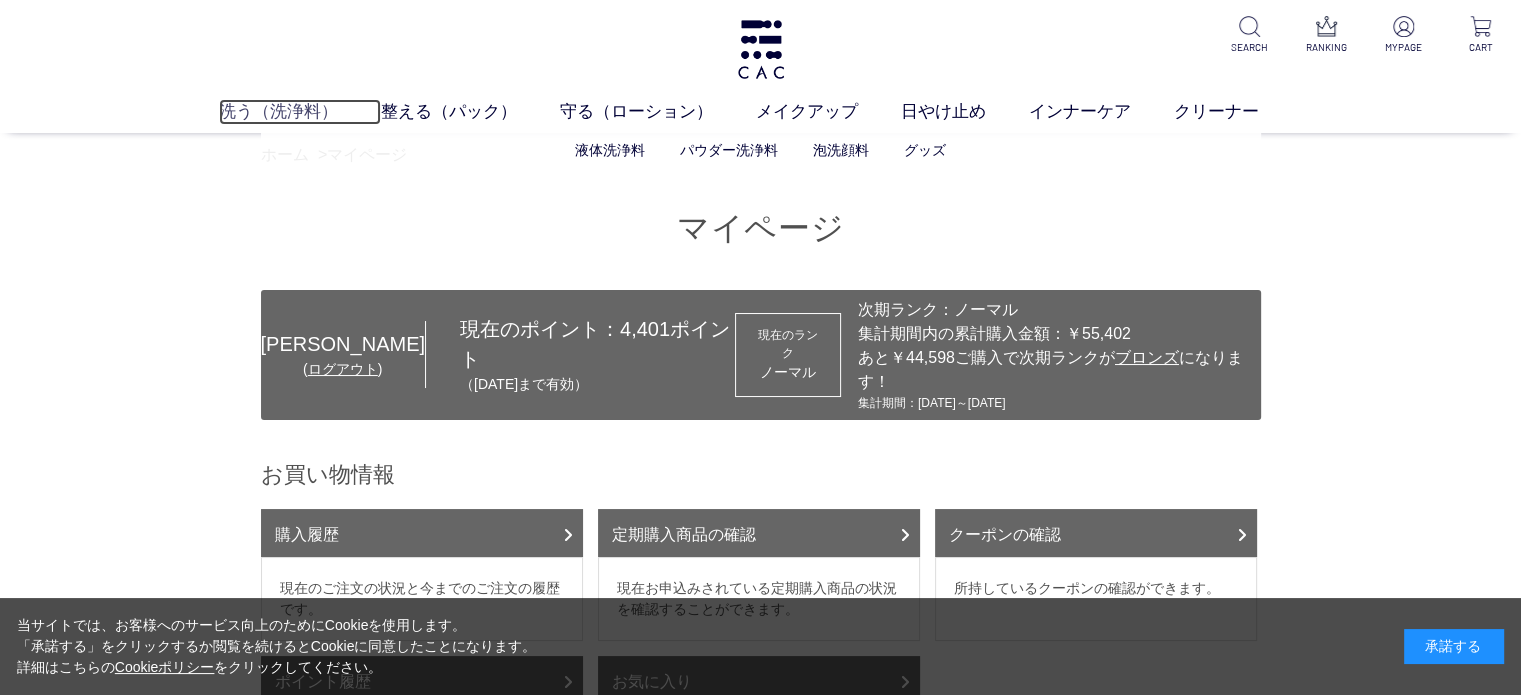 click on "洗う（洗浄料）" at bounding box center [300, 112] 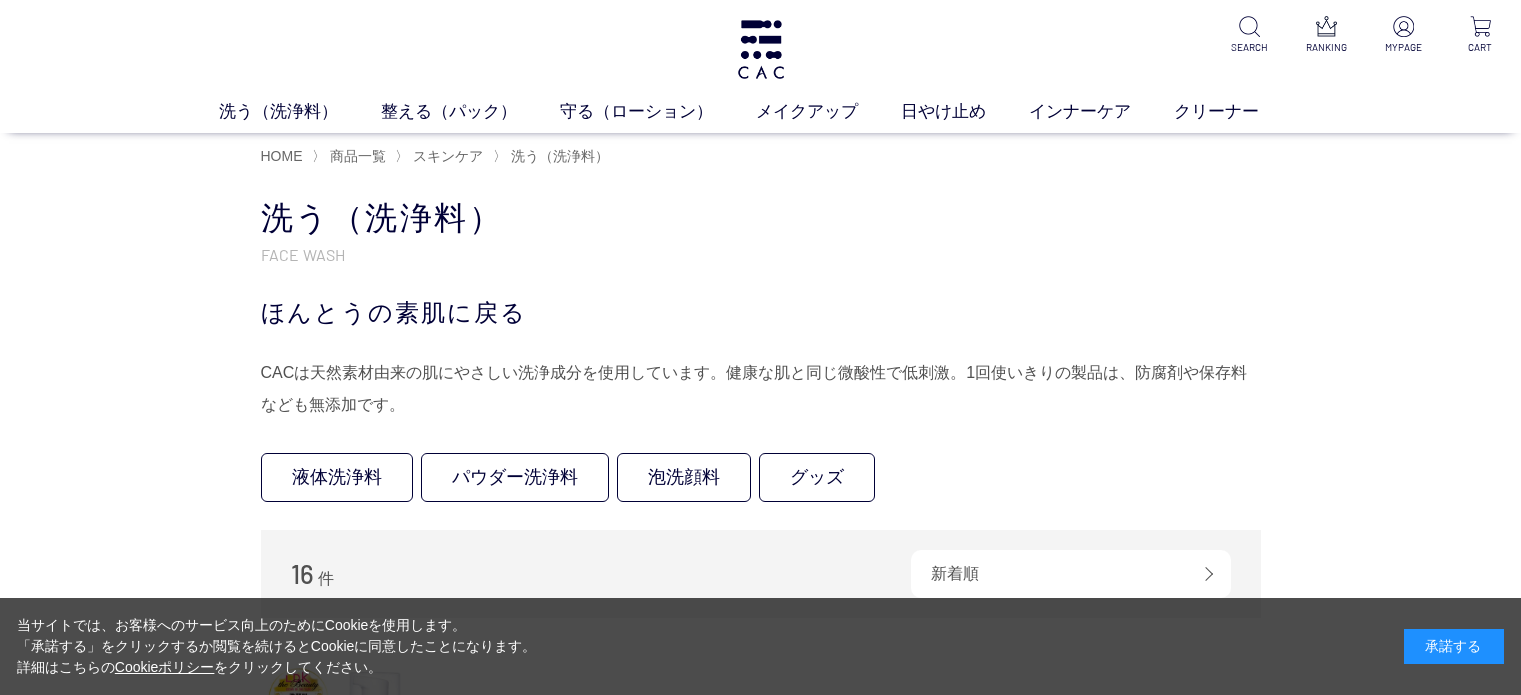 scroll, scrollTop: 0, scrollLeft: 0, axis: both 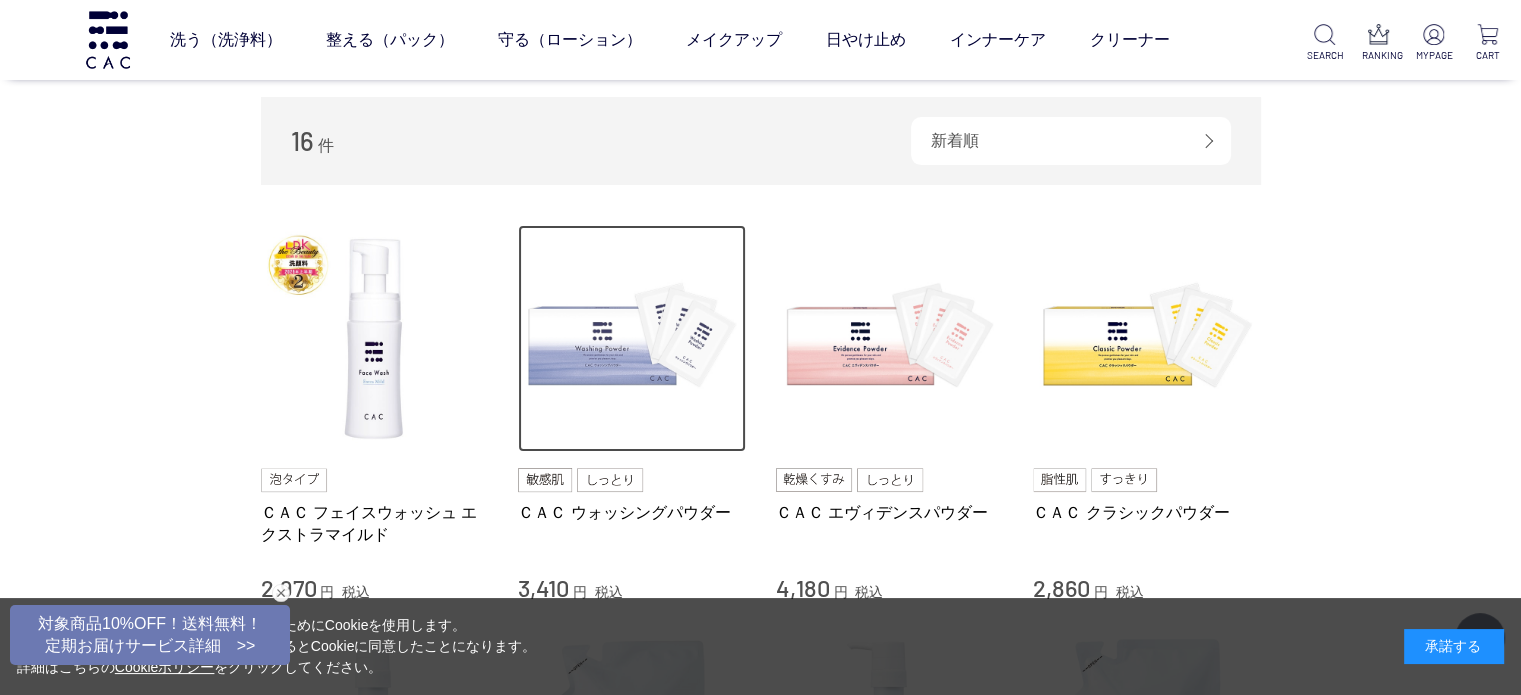 click at bounding box center [632, 339] 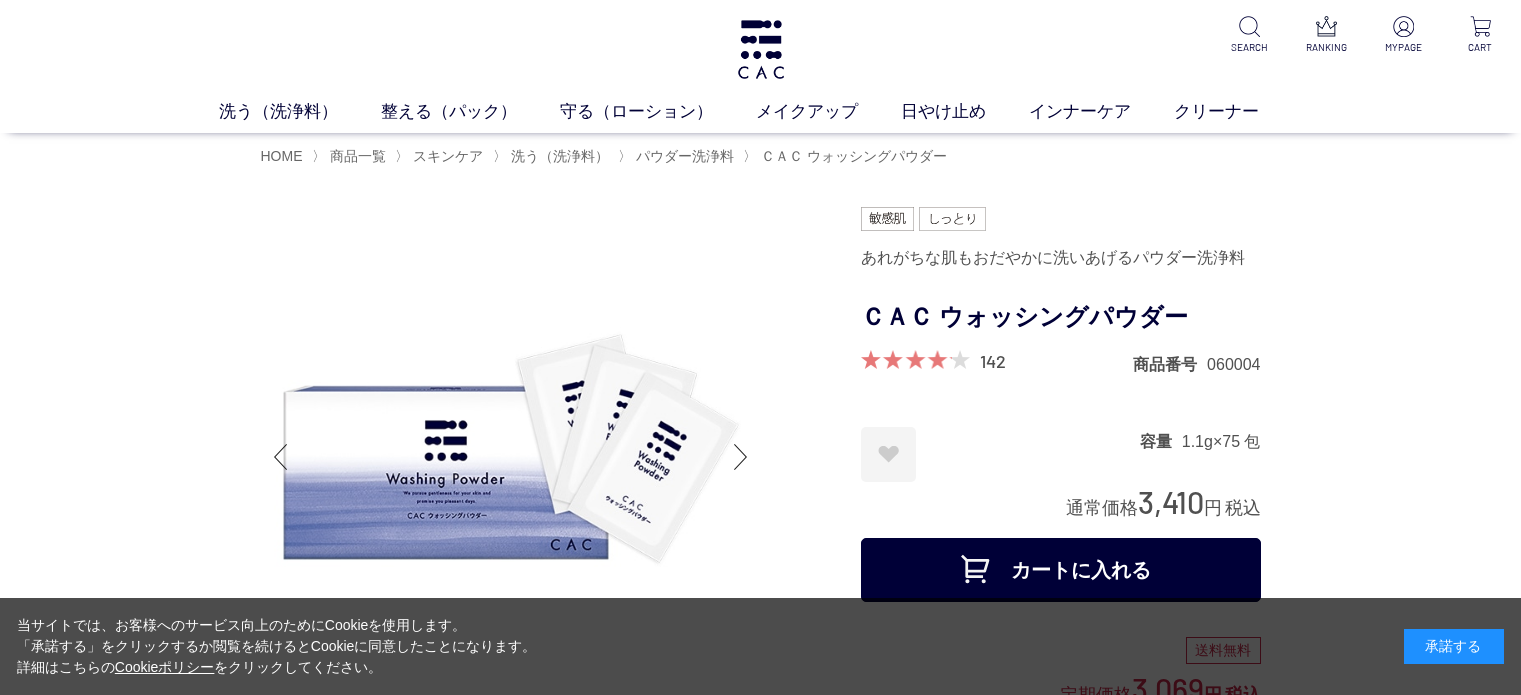 scroll, scrollTop: 0, scrollLeft: 0, axis: both 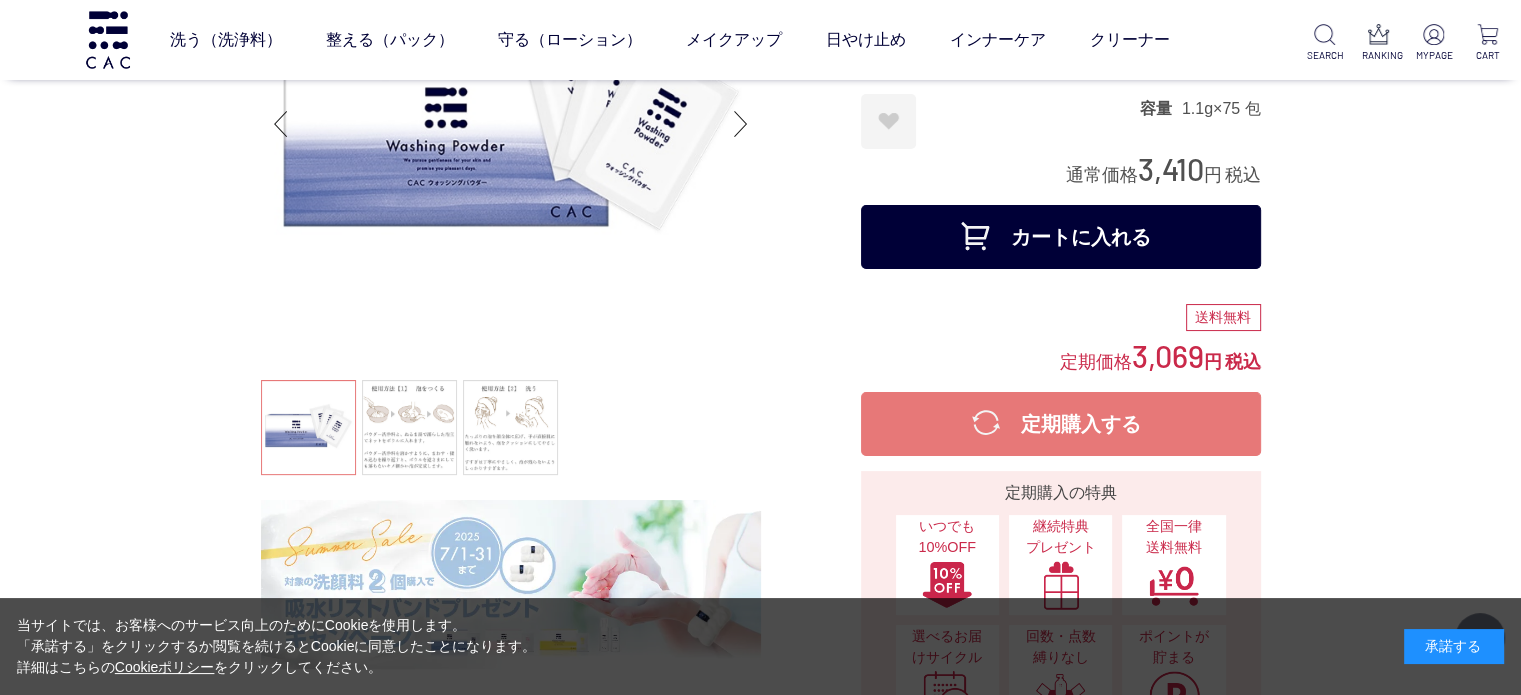 click on "定期購入する" at bounding box center [1061, 424] 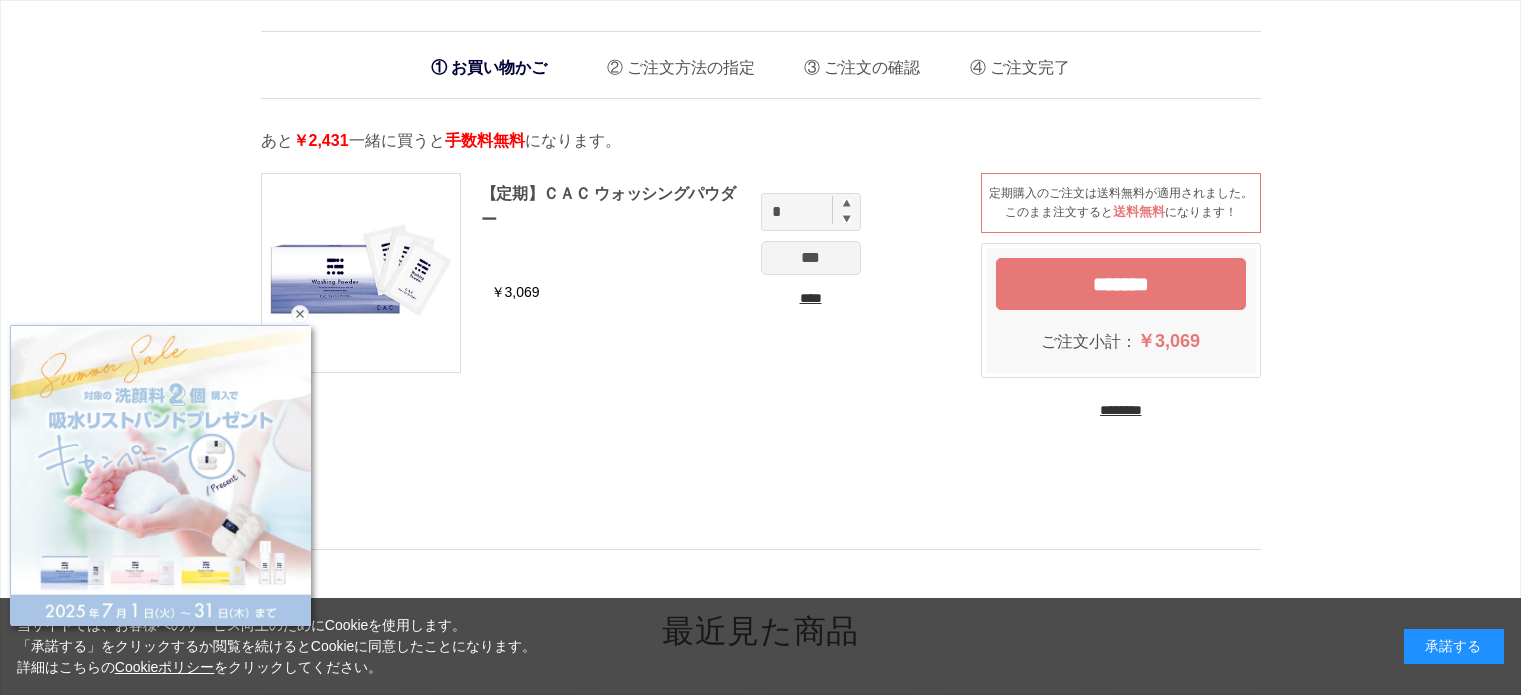scroll, scrollTop: 0, scrollLeft: 0, axis: both 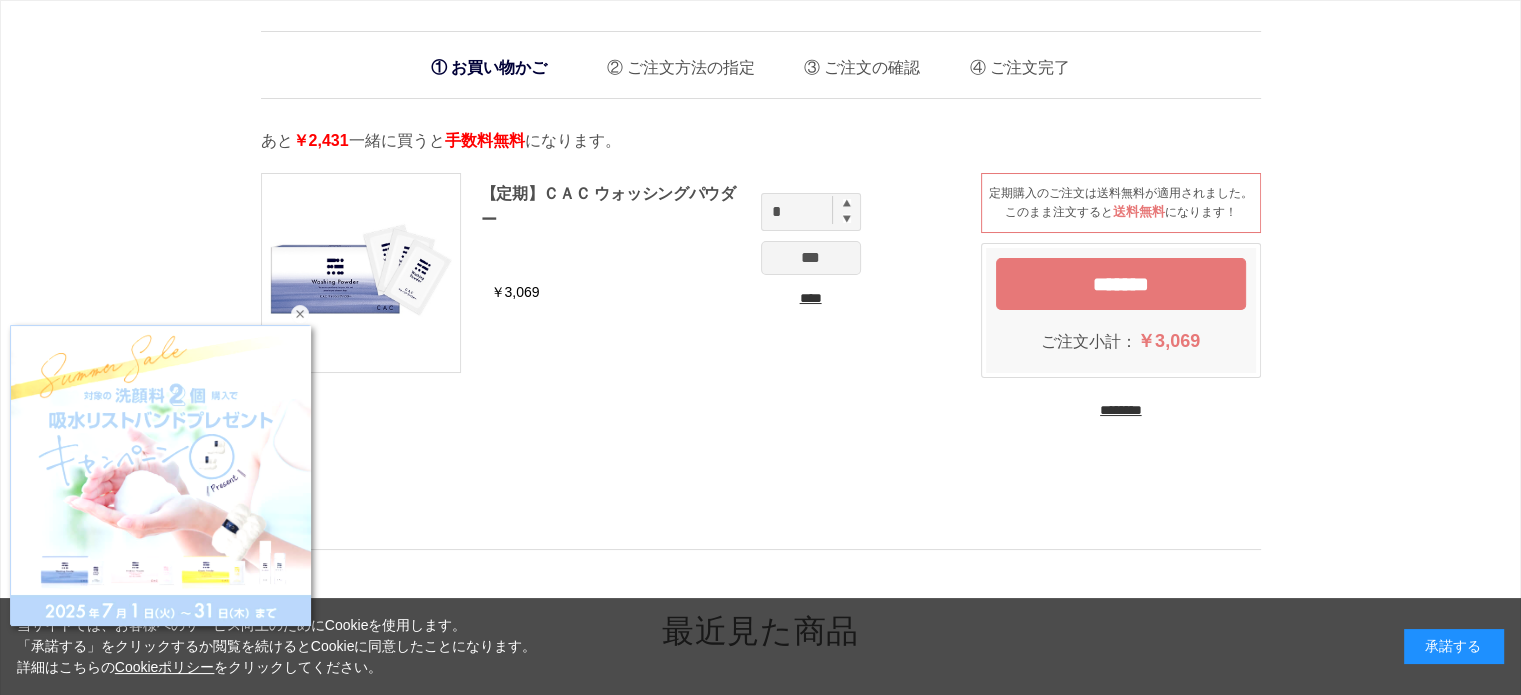 click at bounding box center [300, 314] 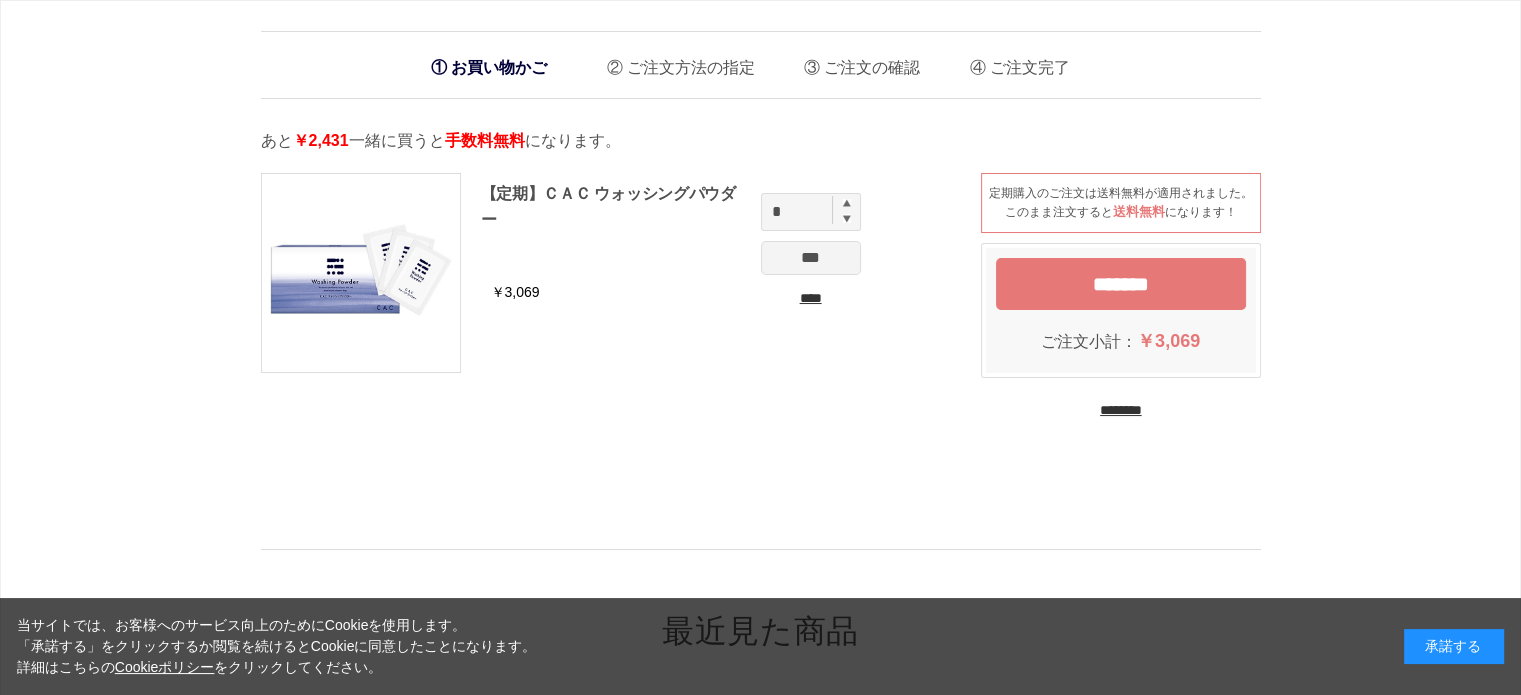 click on "********" at bounding box center (1121, 410) 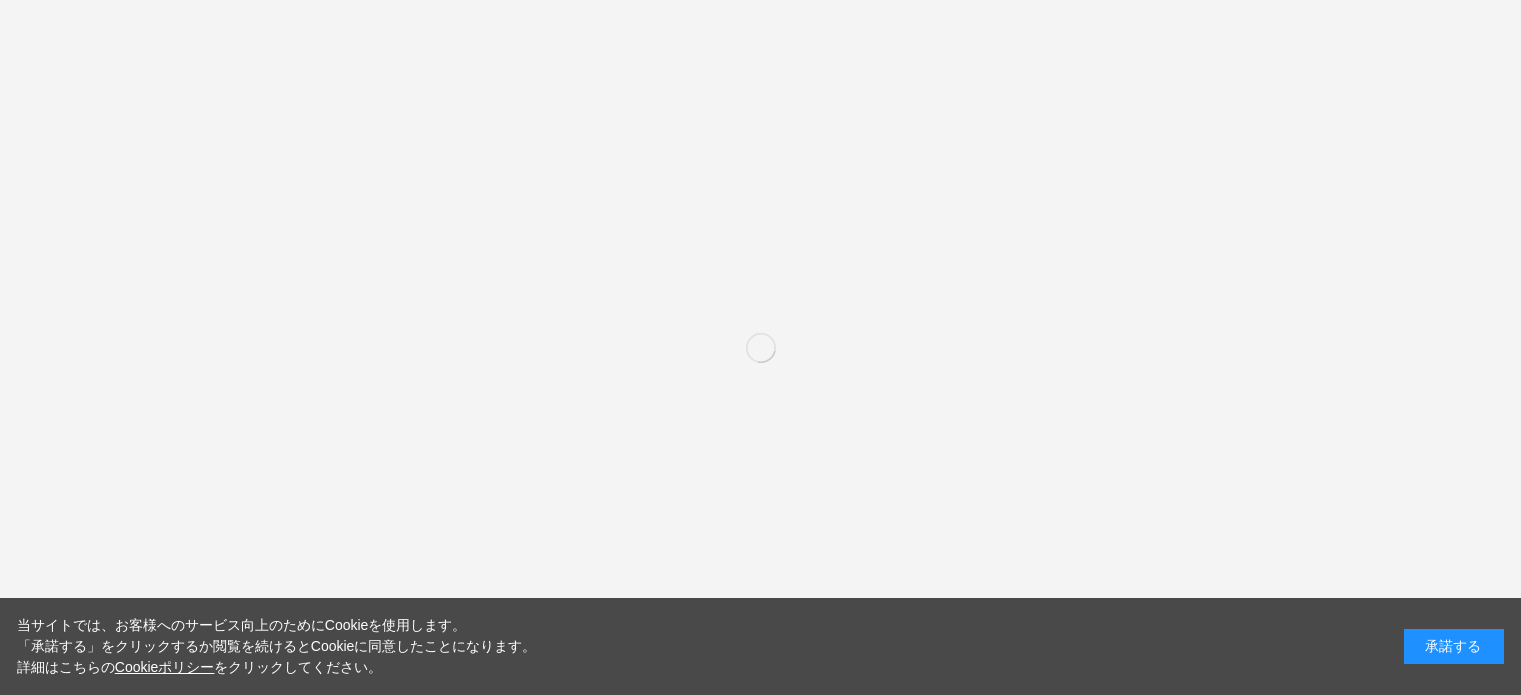 scroll, scrollTop: 0, scrollLeft: 0, axis: both 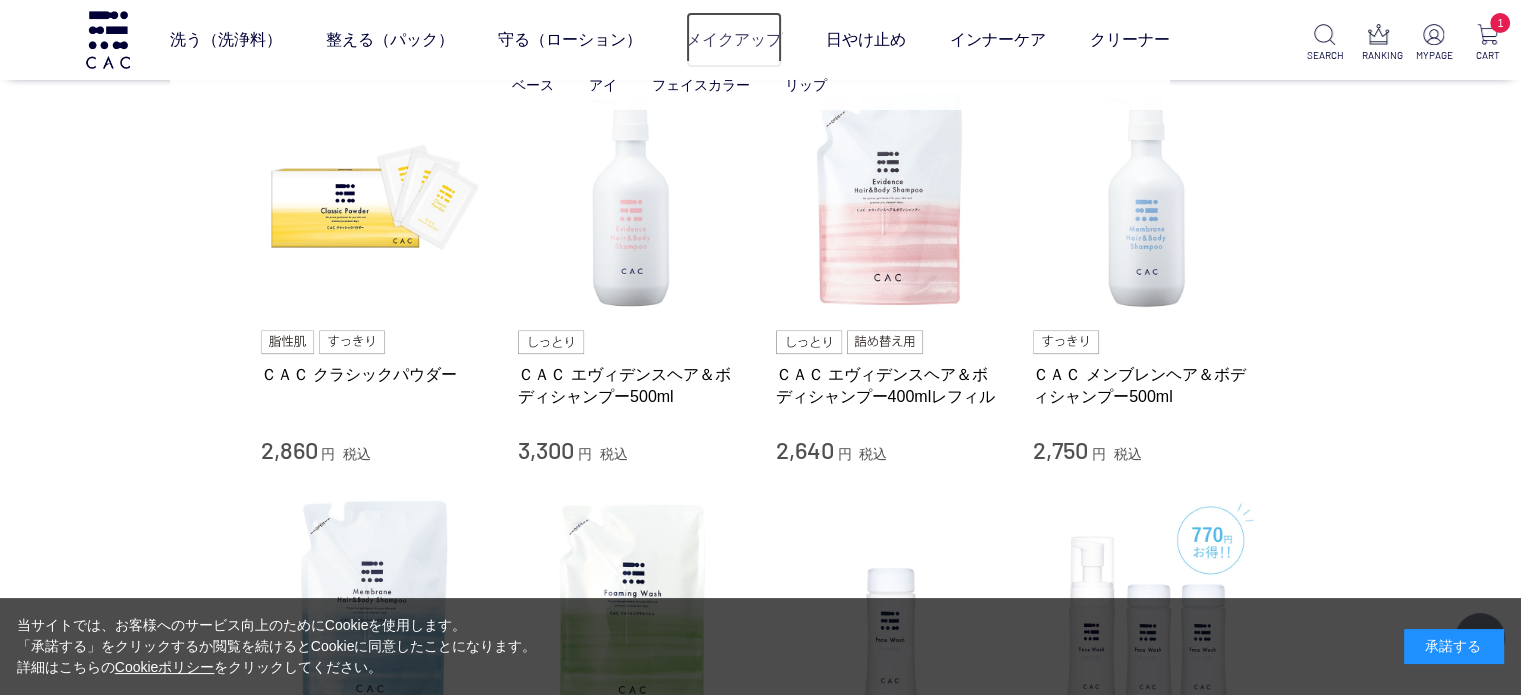 click on "メイクアップ" at bounding box center (734, 40) 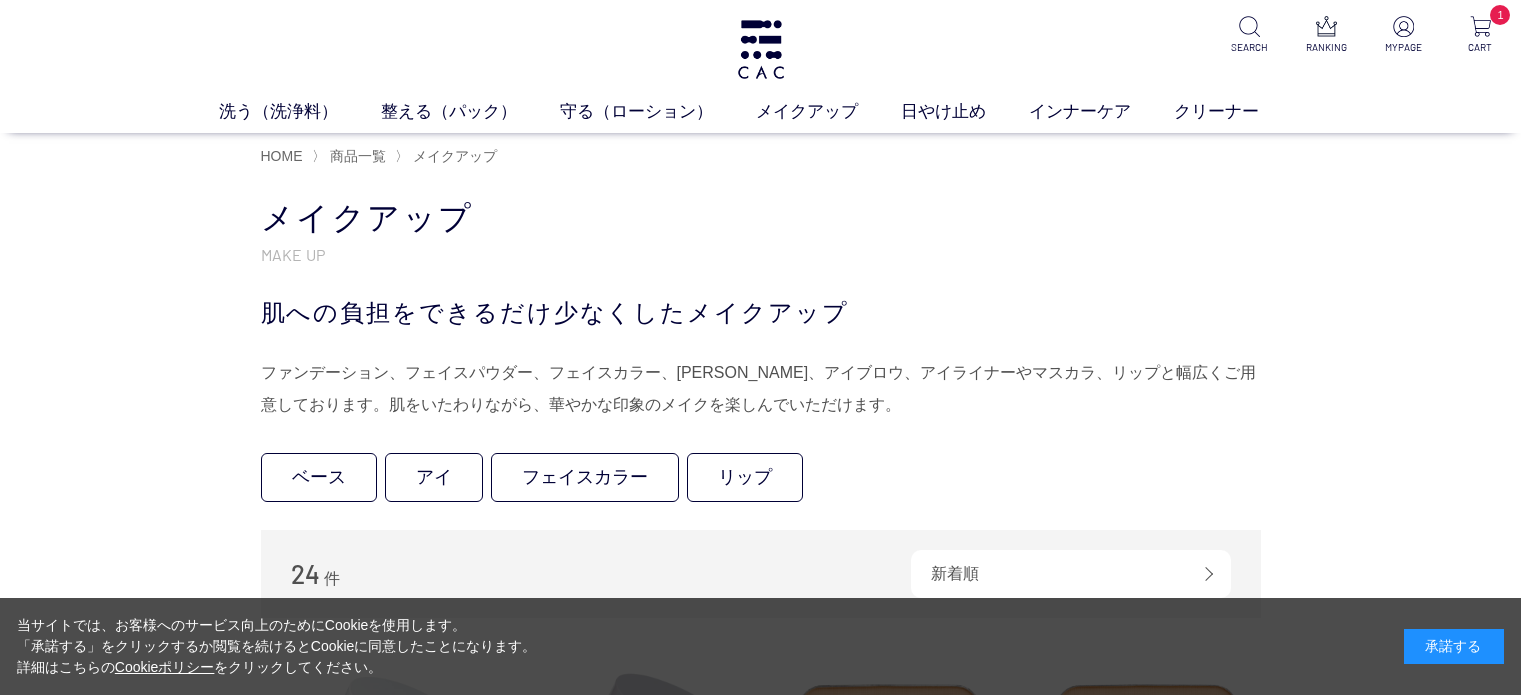 scroll, scrollTop: 0, scrollLeft: 0, axis: both 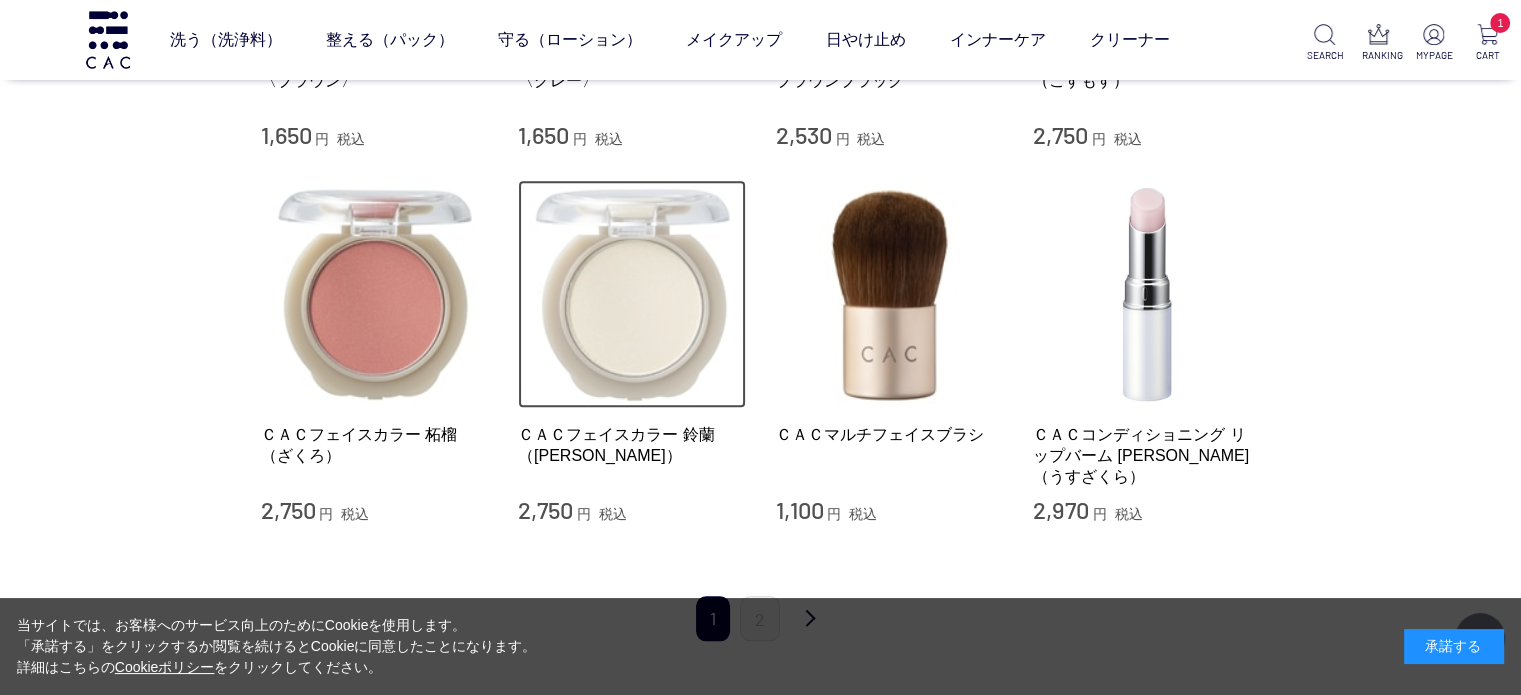 click at bounding box center [632, 294] 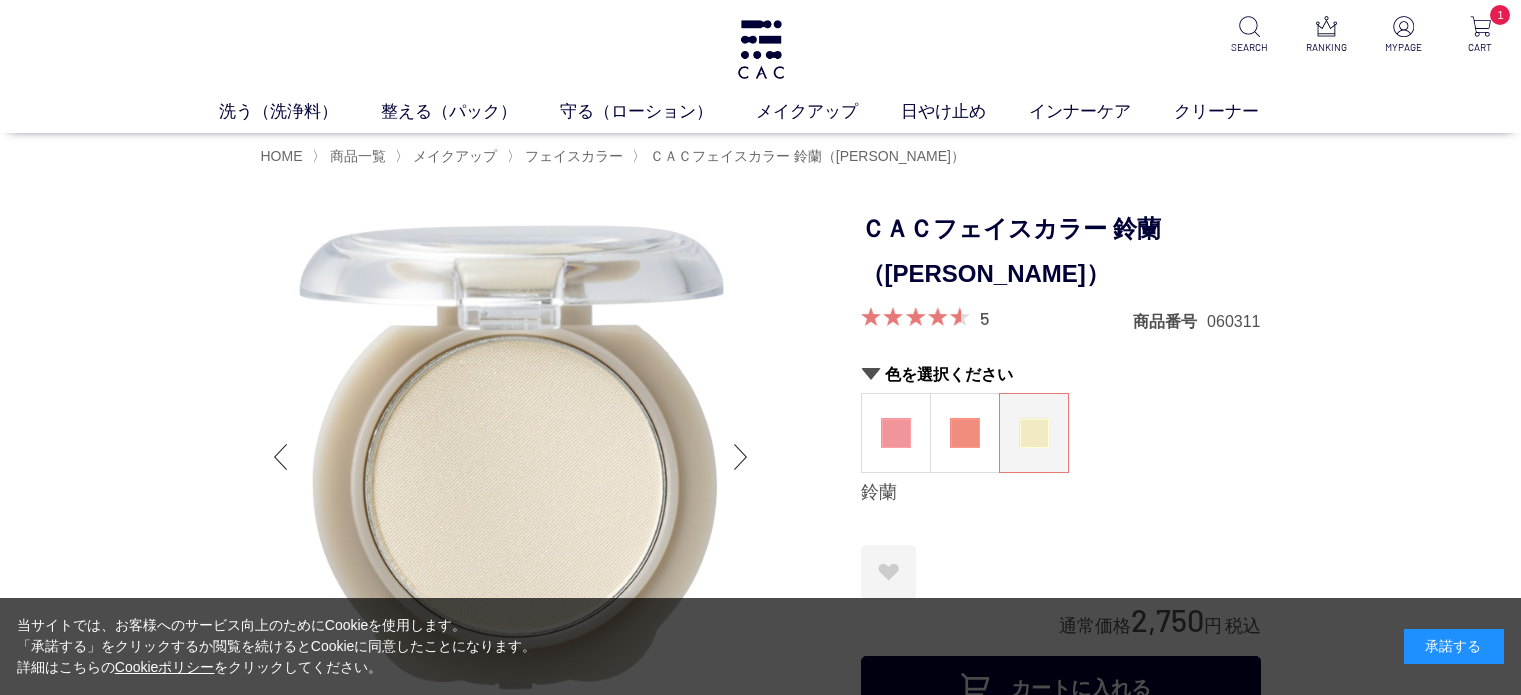 scroll, scrollTop: 0, scrollLeft: 0, axis: both 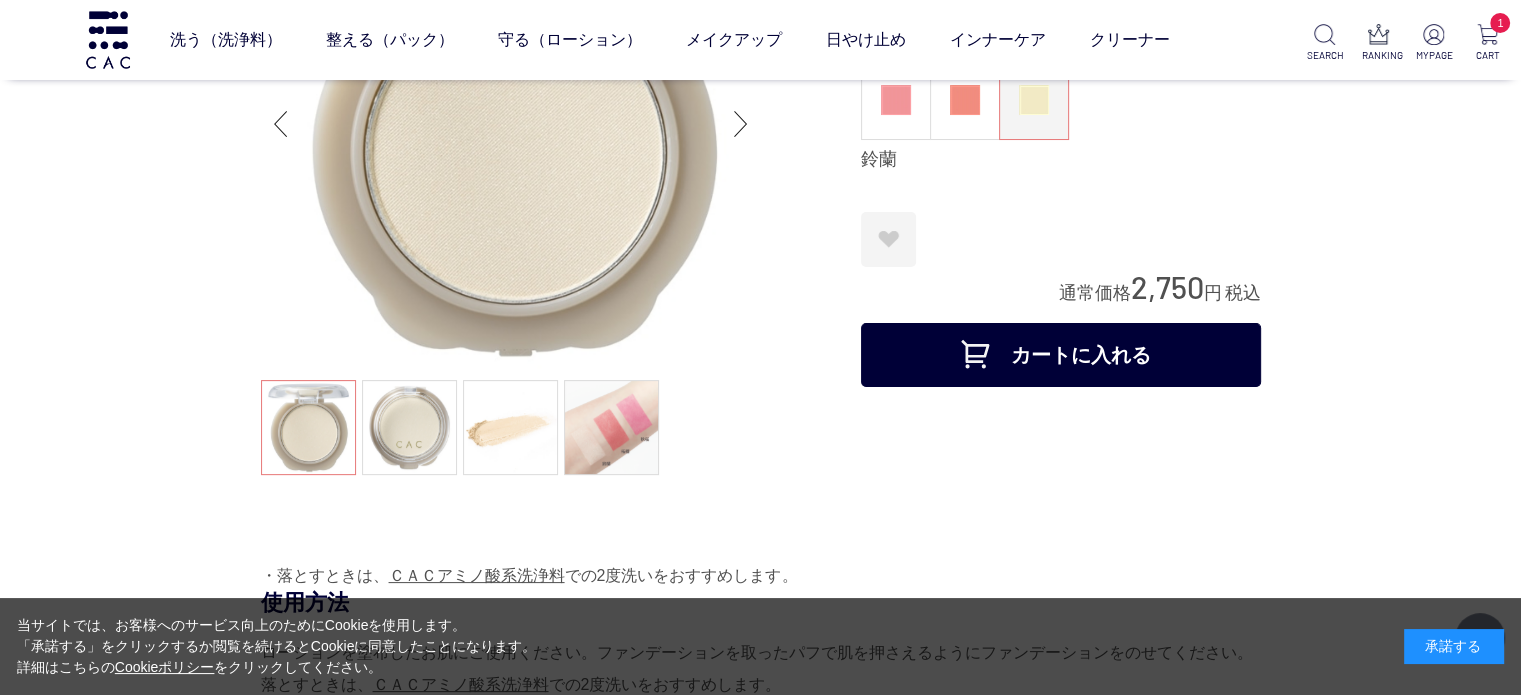 click on "カートに入れる" at bounding box center [1061, 355] 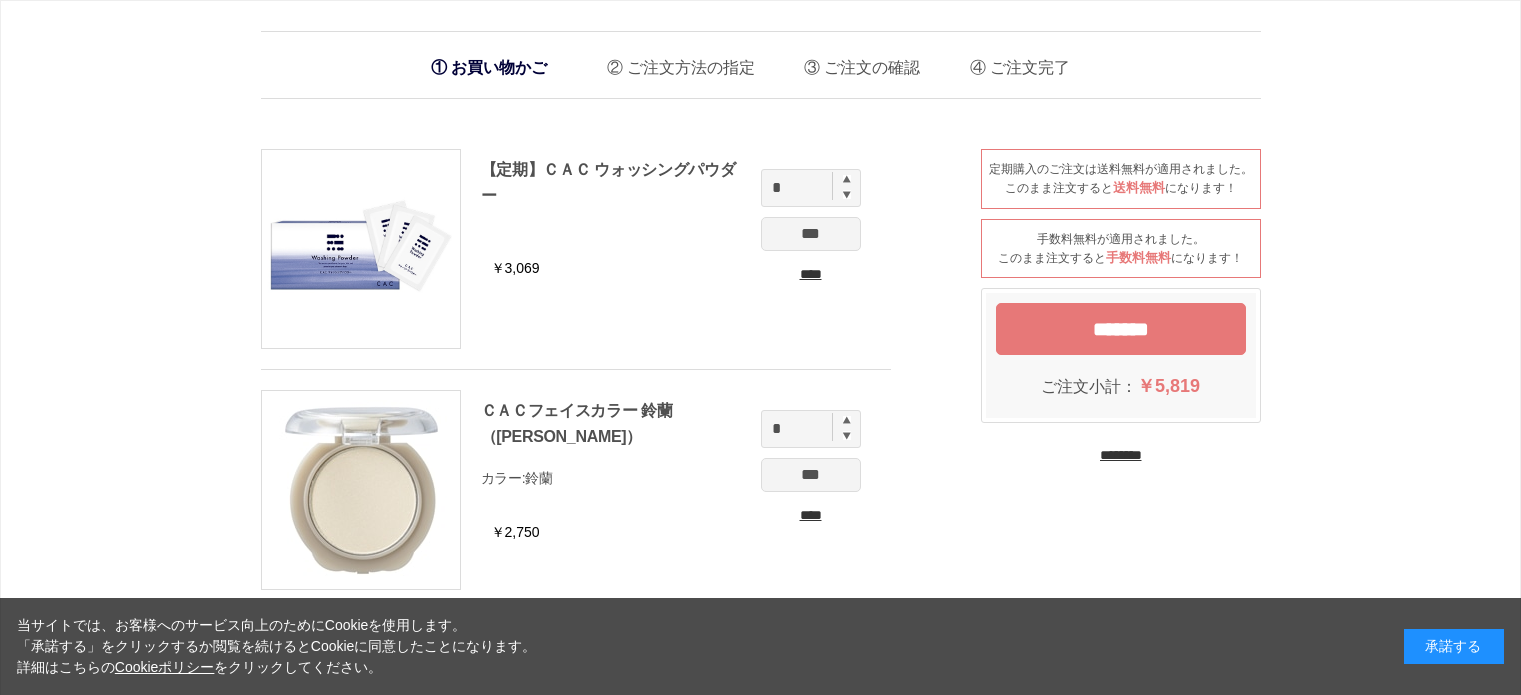 scroll, scrollTop: 0, scrollLeft: 0, axis: both 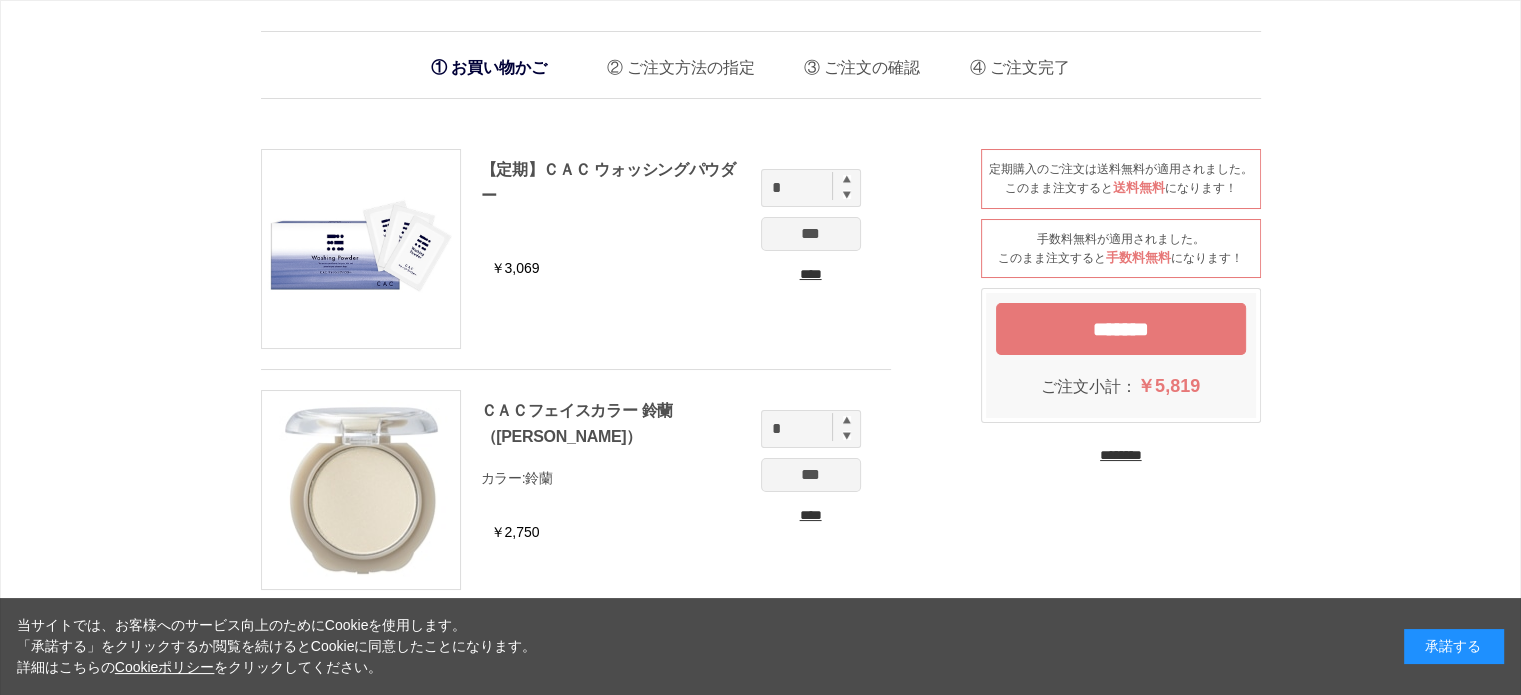 click on "*******" at bounding box center [1121, 329] 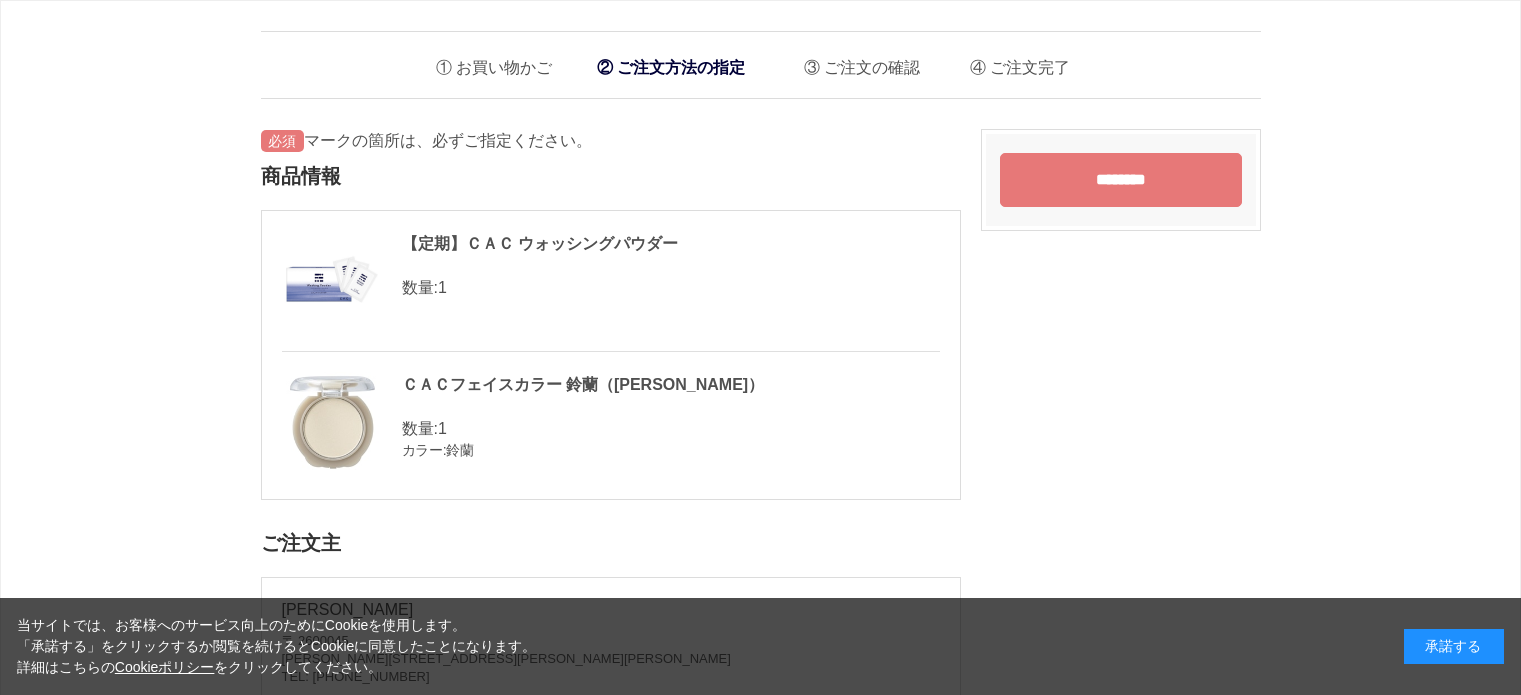 scroll, scrollTop: 0, scrollLeft: 0, axis: both 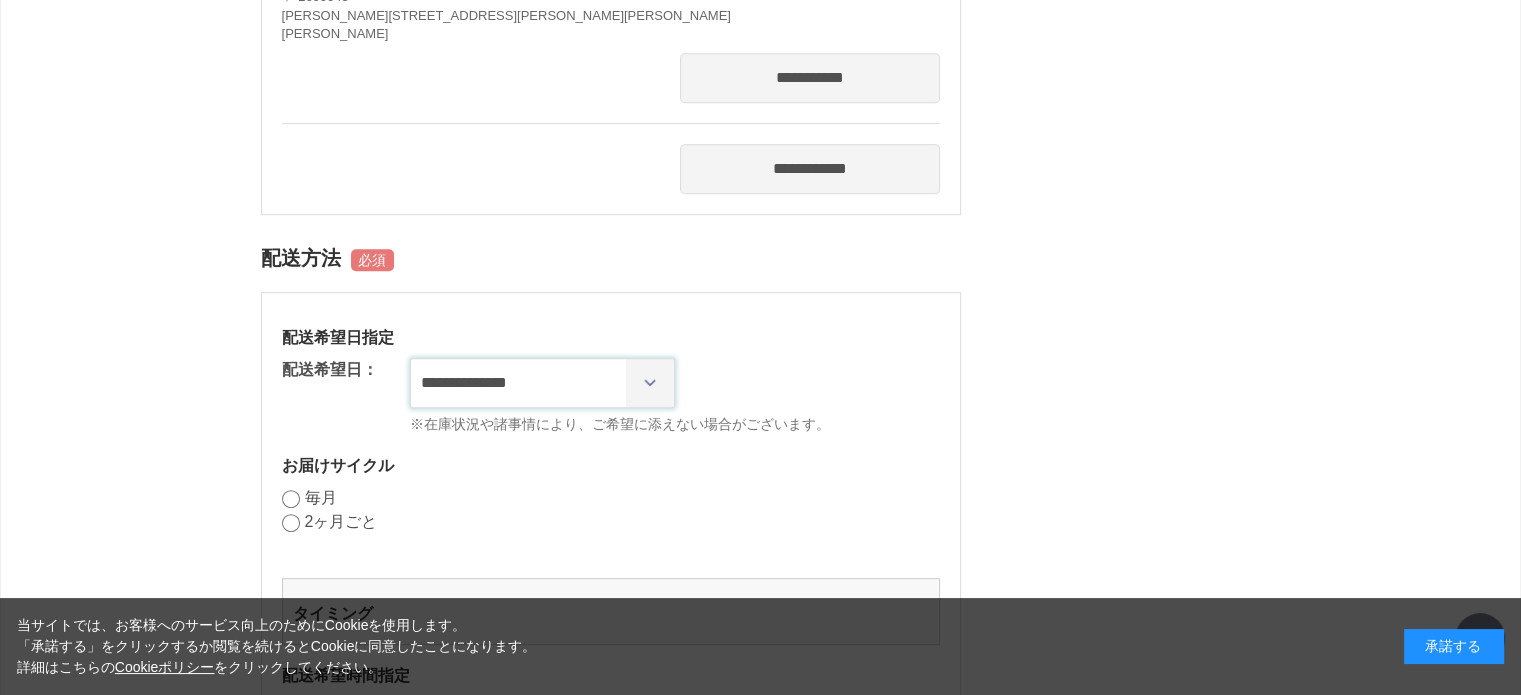 click on "**********" at bounding box center [542, 383] 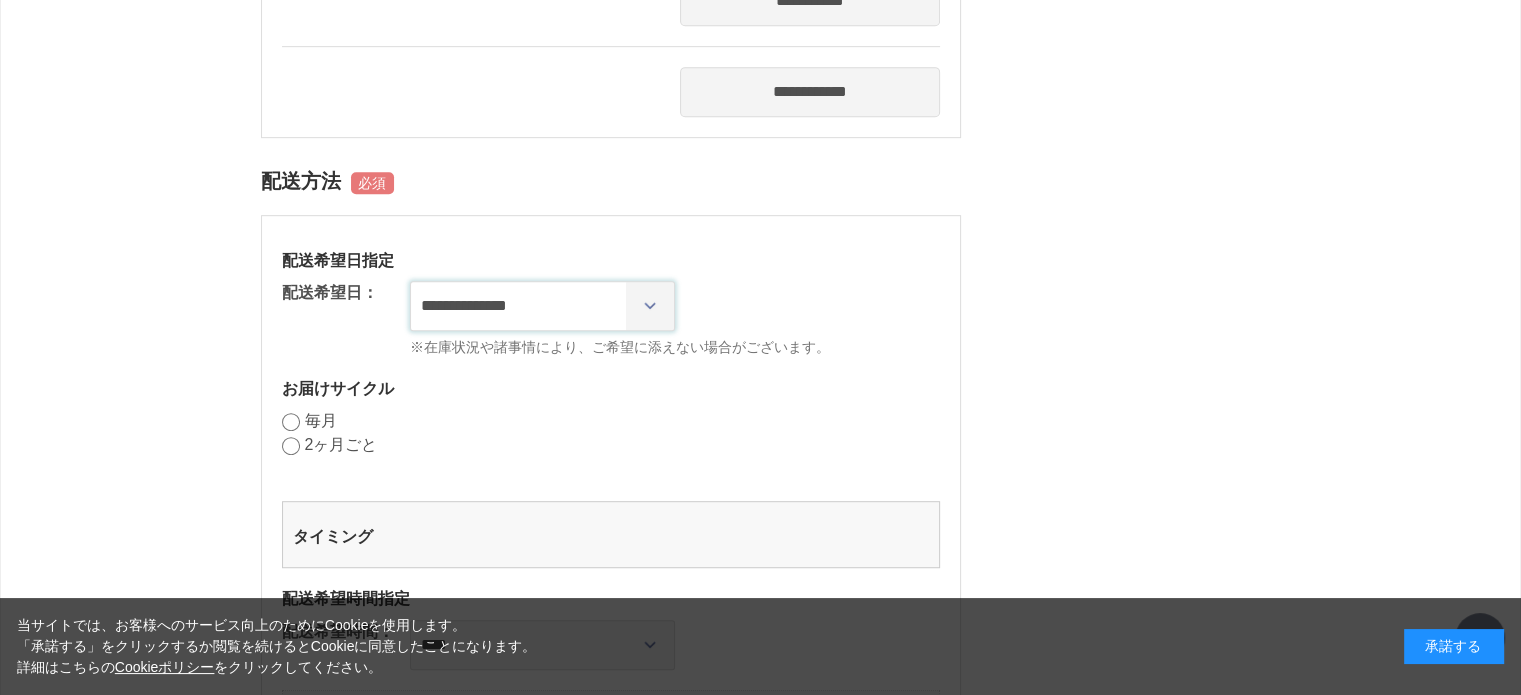 scroll, scrollTop: 1100, scrollLeft: 0, axis: vertical 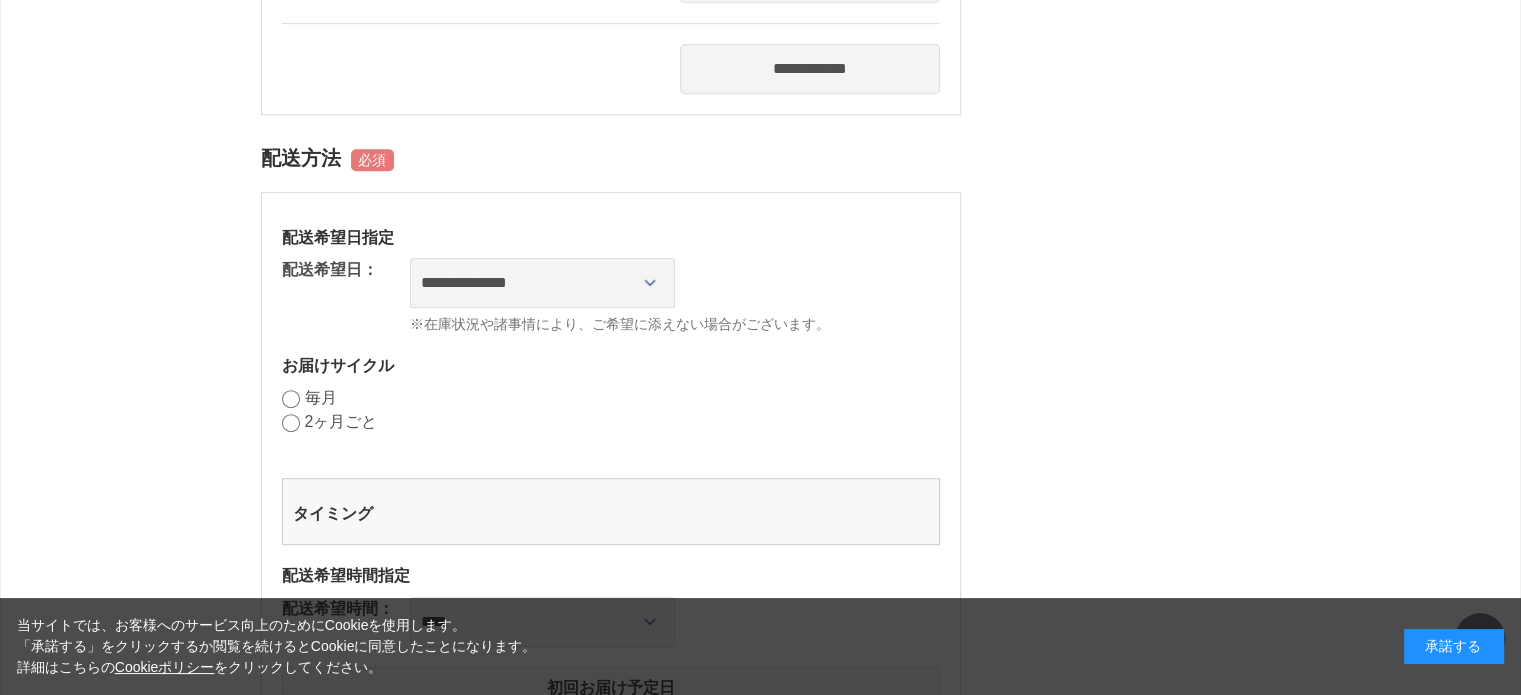 click on "2ヶ月ごと" at bounding box center [341, 421] 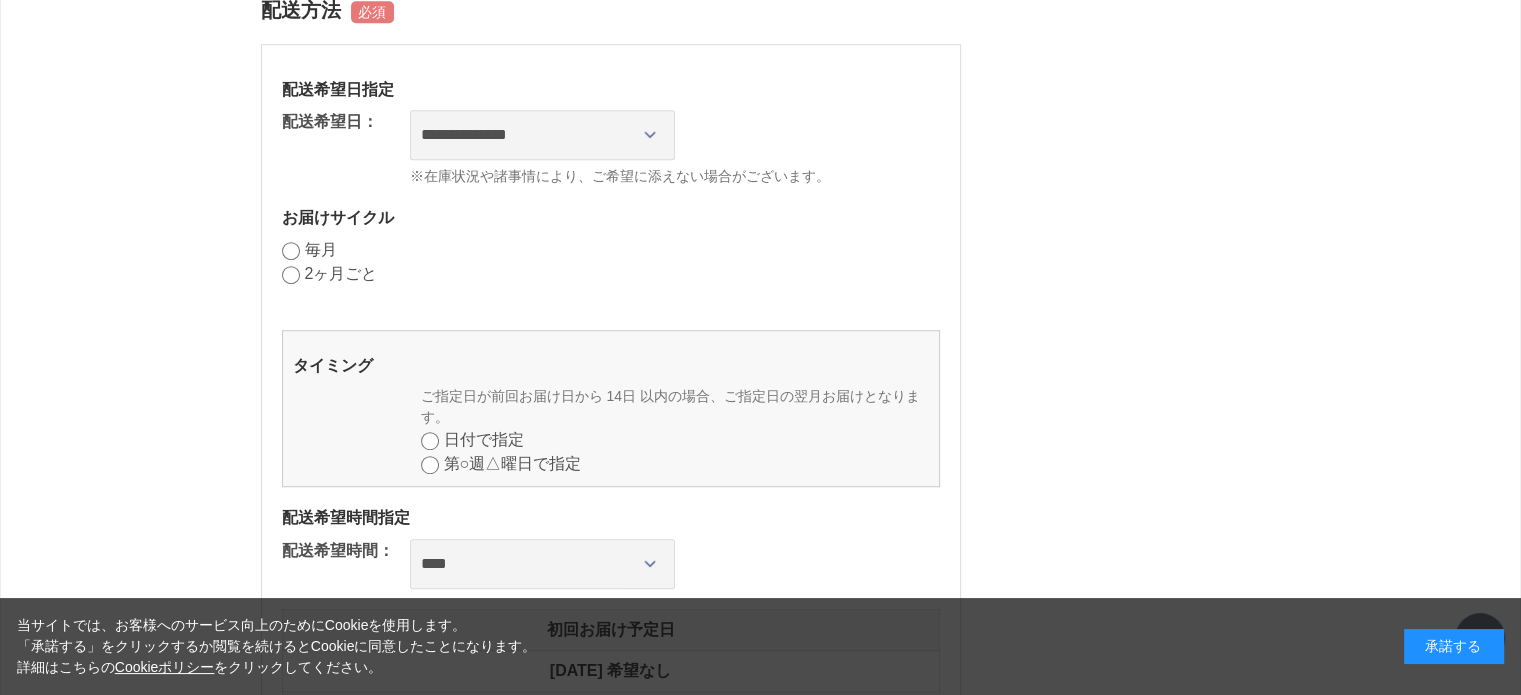 scroll, scrollTop: 1300, scrollLeft: 0, axis: vertical 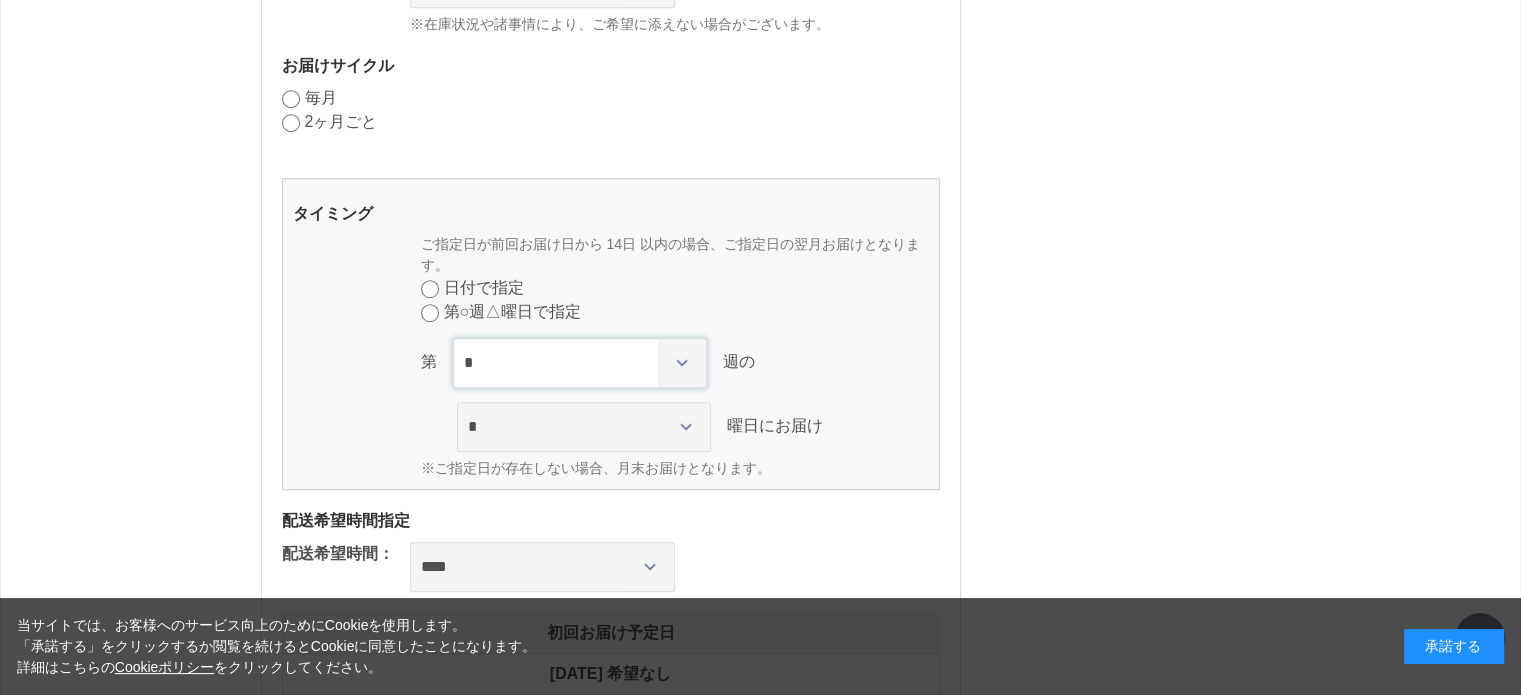 click on "* * * * *" at bounding box center (580, 363) 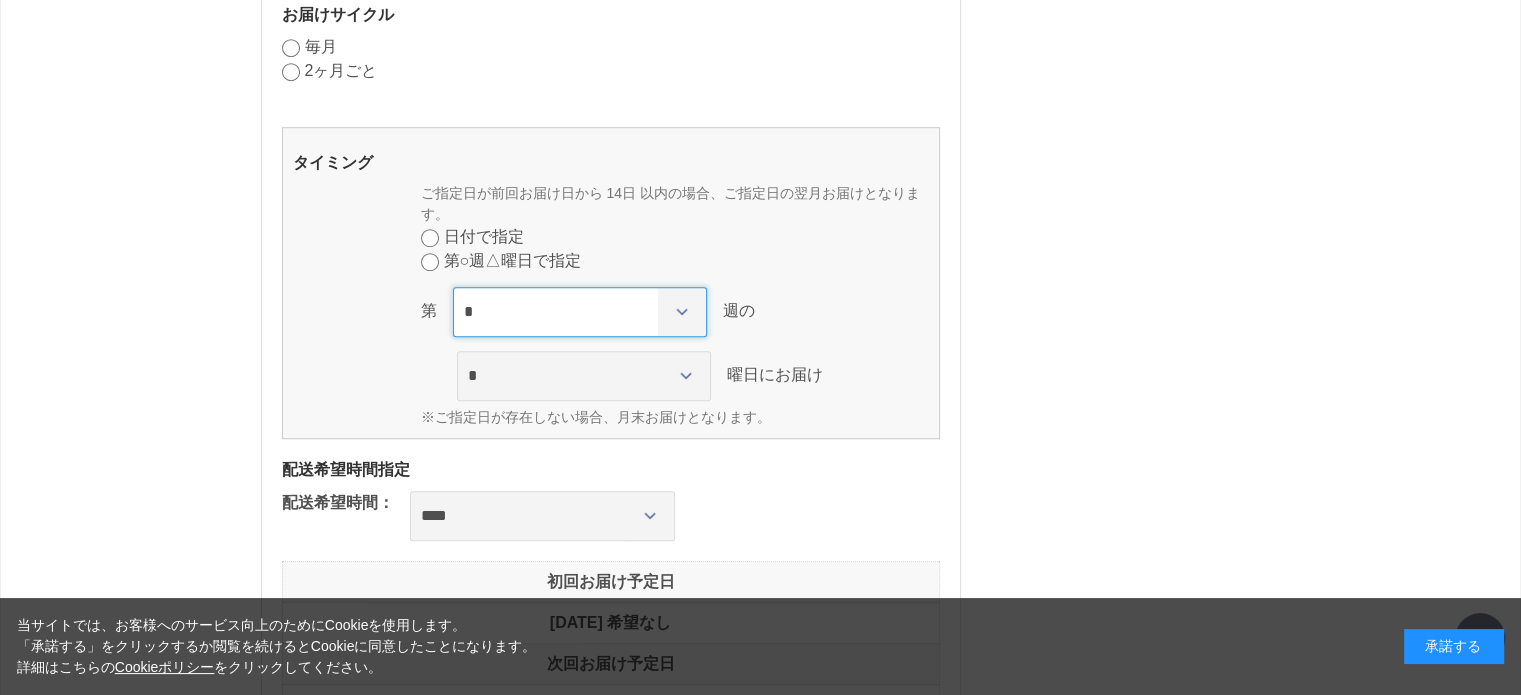 scroll, scrollTop: 1500, scrollLeft: 0, axis: vertical 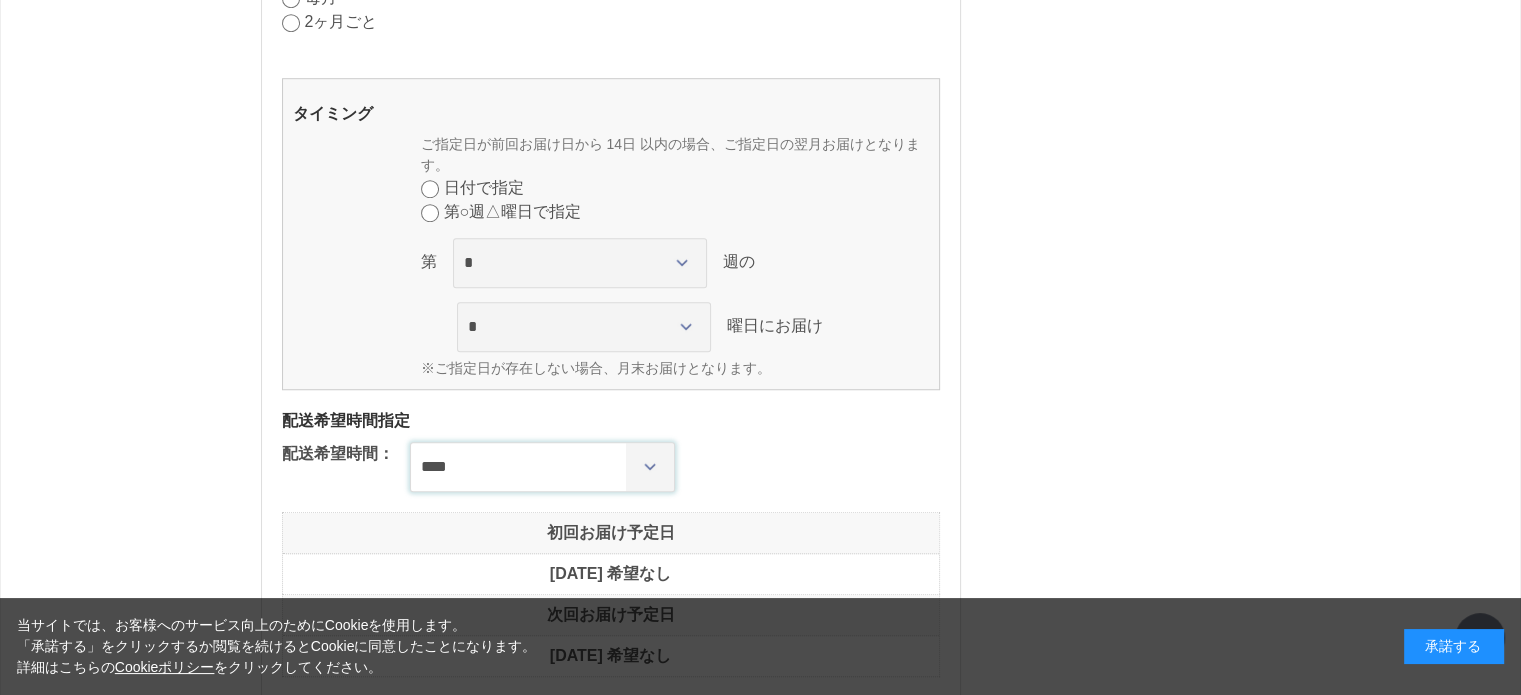 click on "**** *** ****** ****** ****** ******" at bounding box center (542, 467) 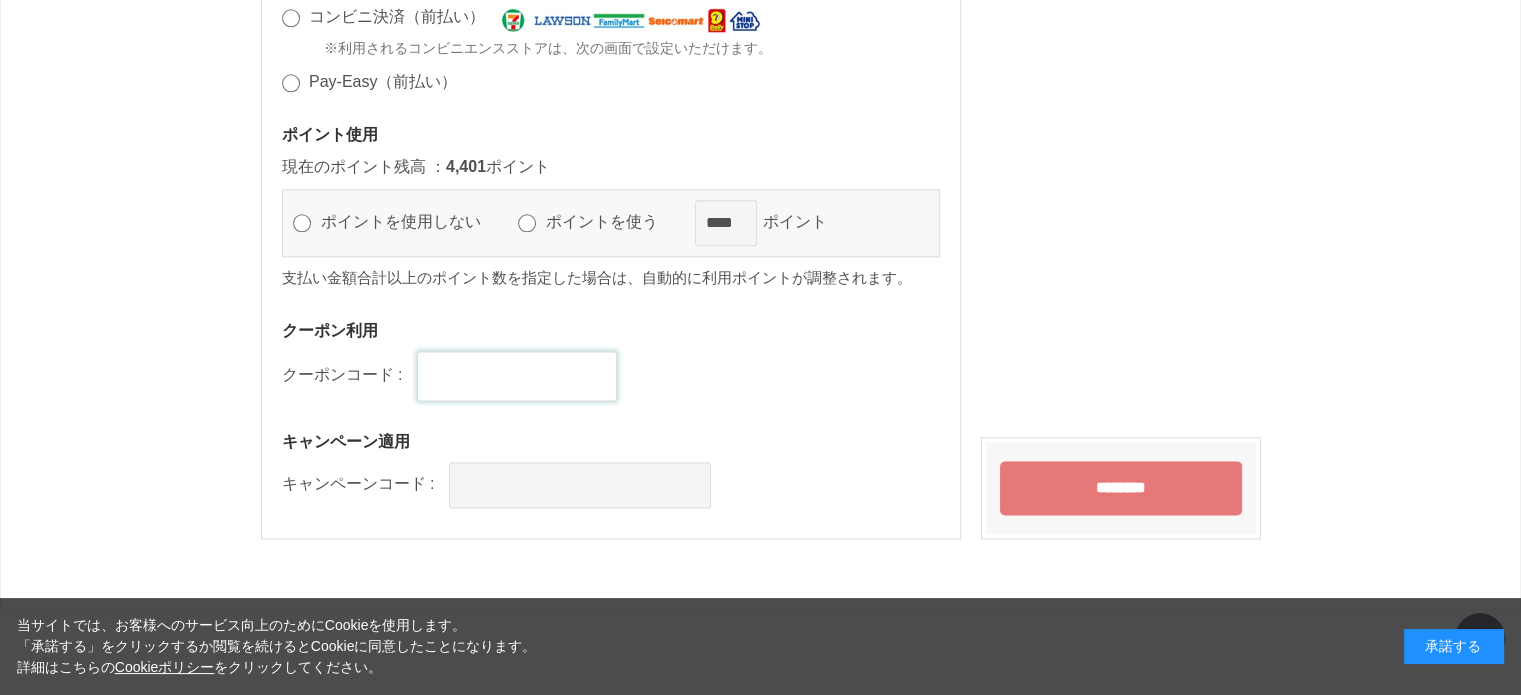 click at bounding box center [517, 376] 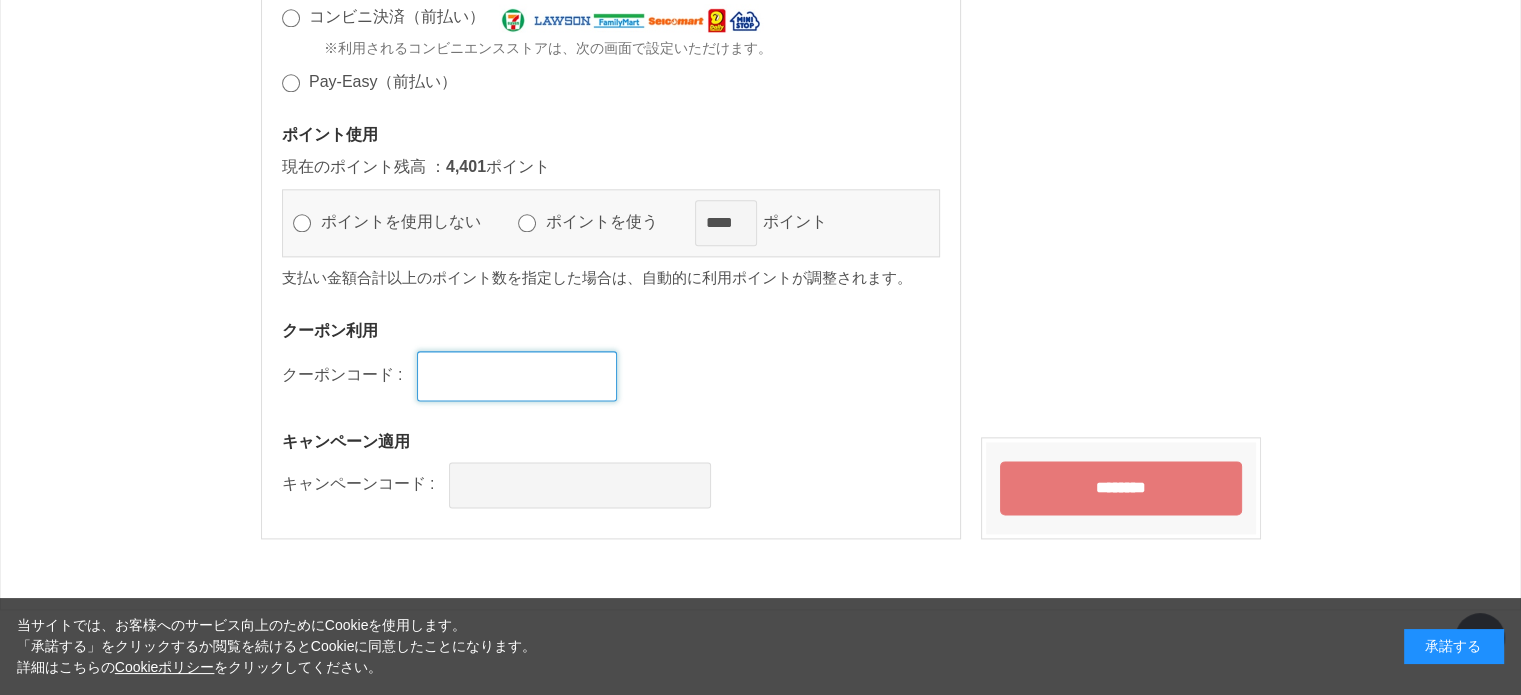 type on "*******" 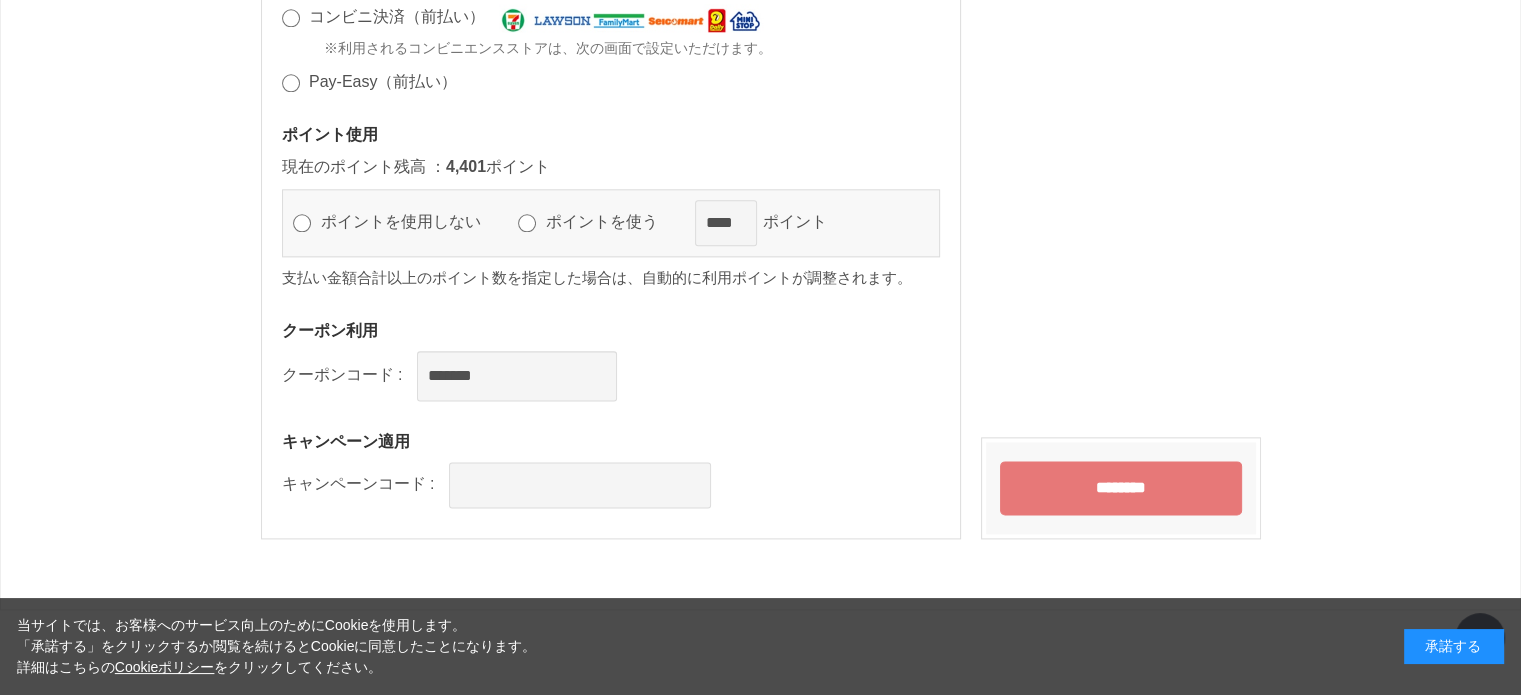 click on "********" at bounding box center (1121, 488) 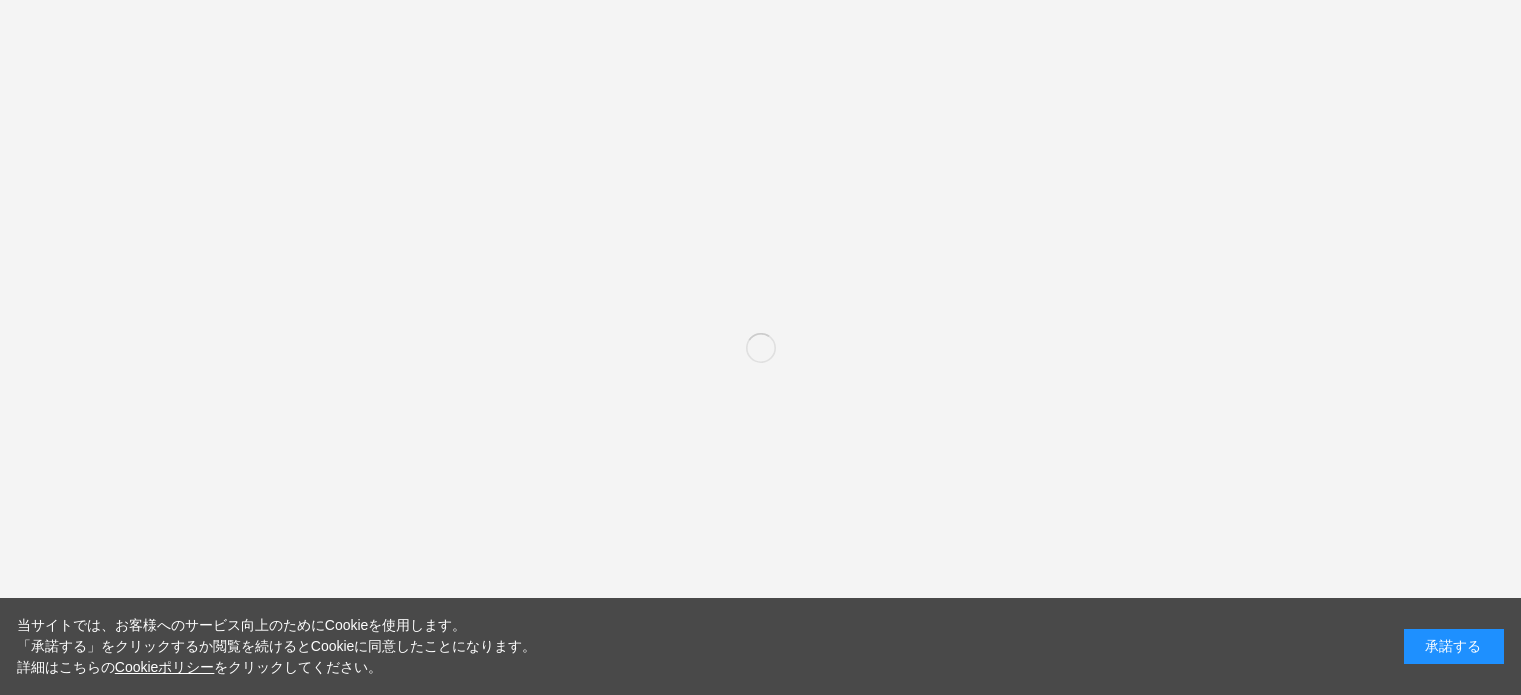scroll, scrollTop: 0, scrollLeft: 0, axis: both 